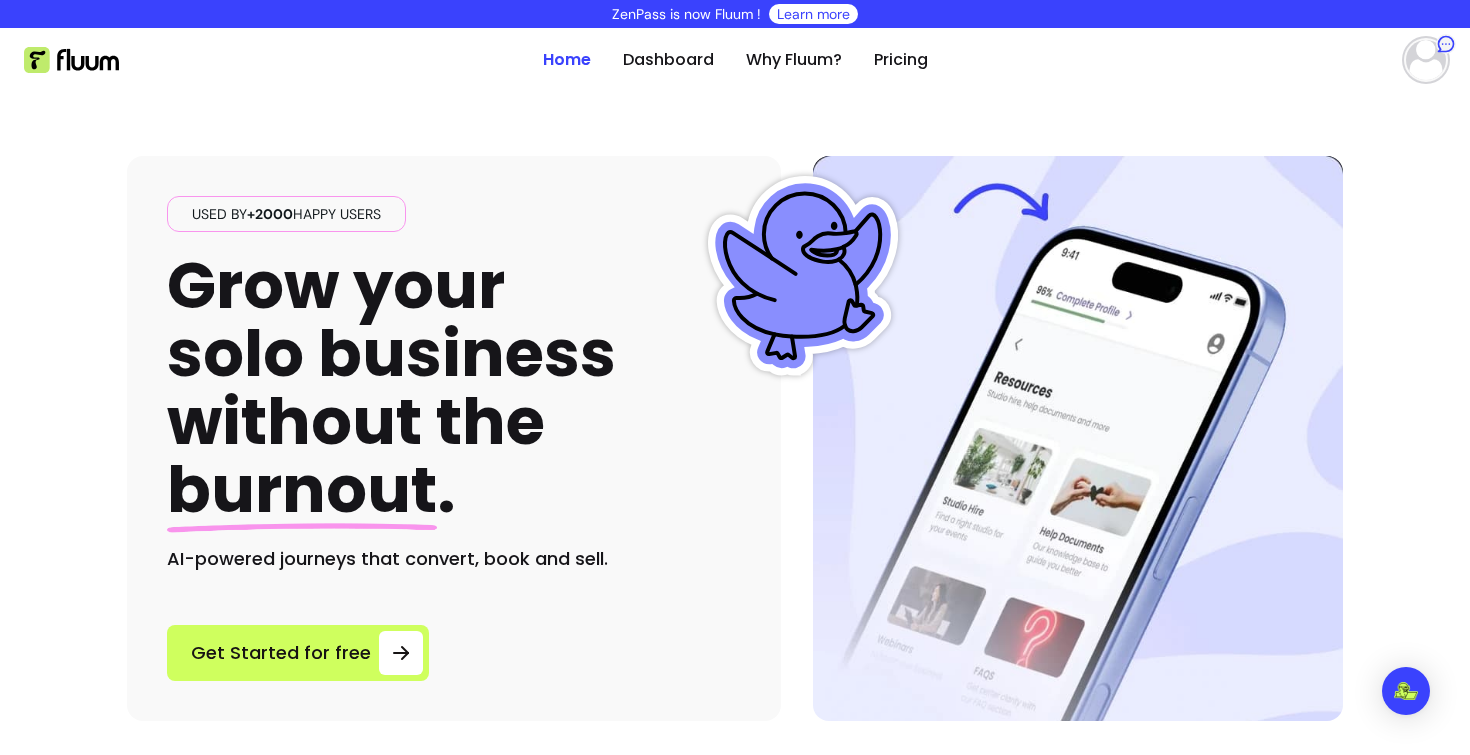 scroll, scrollTop: 0, scrollLeft: 0, axis: both 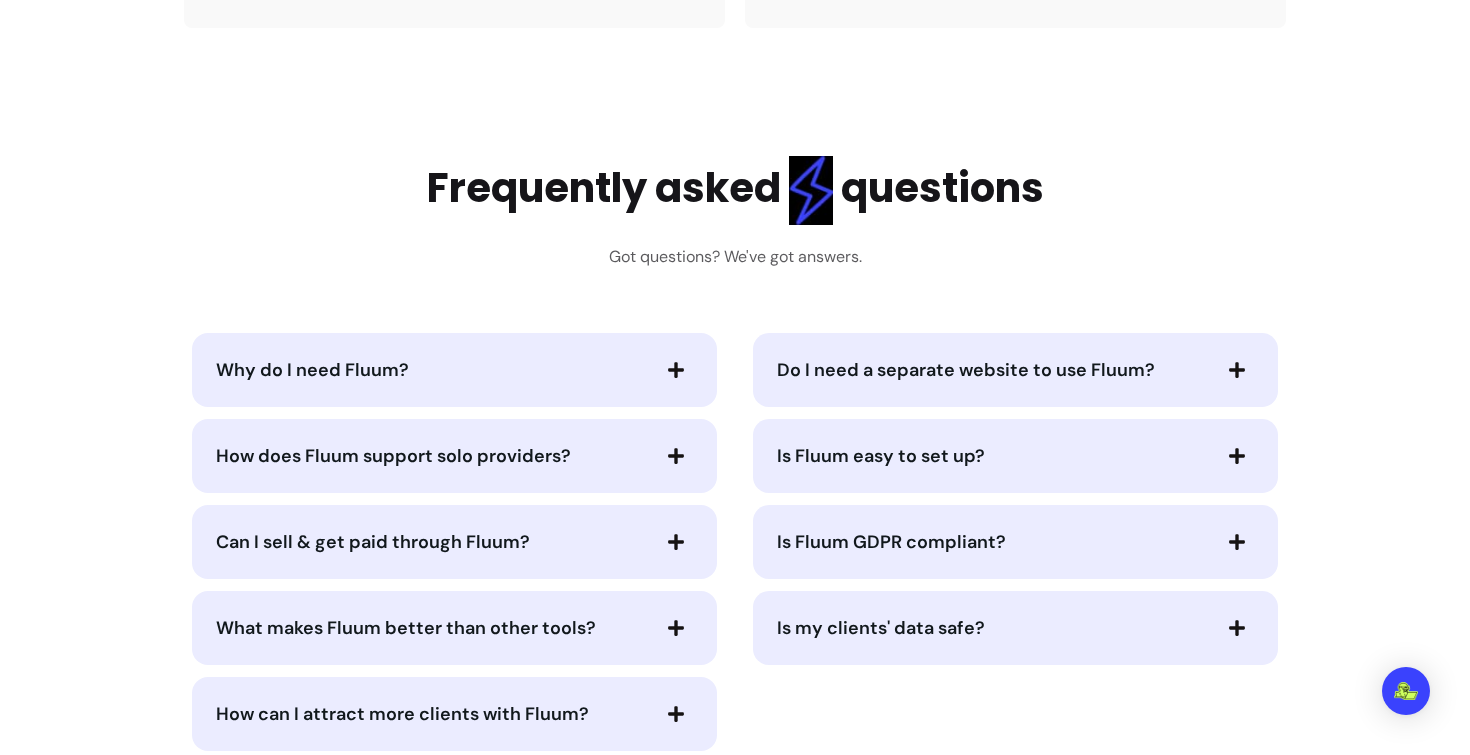 click on "Frequently asked     questions" at bounding box center [735, 190] 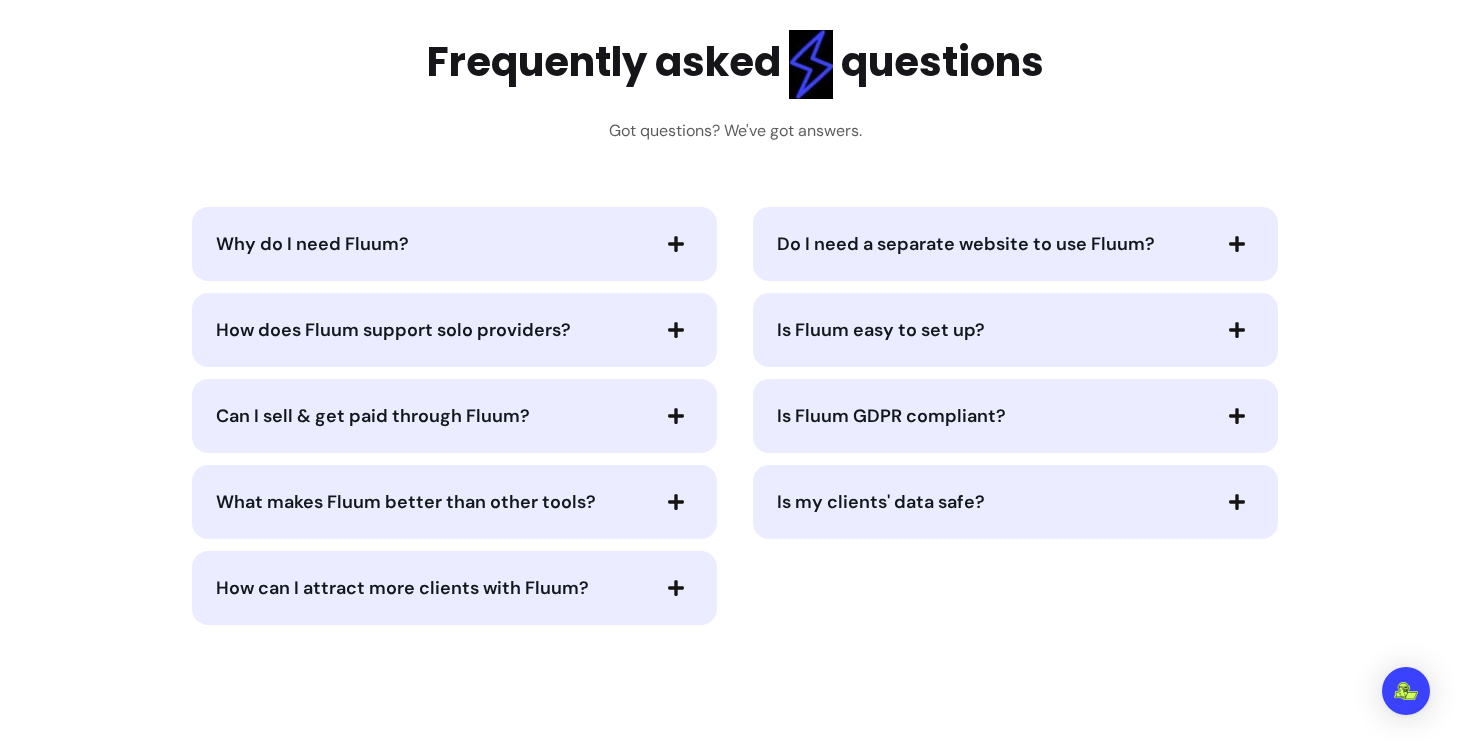 scroll, scrollTop: 4369, scrollLeft: 0, axis: vertical 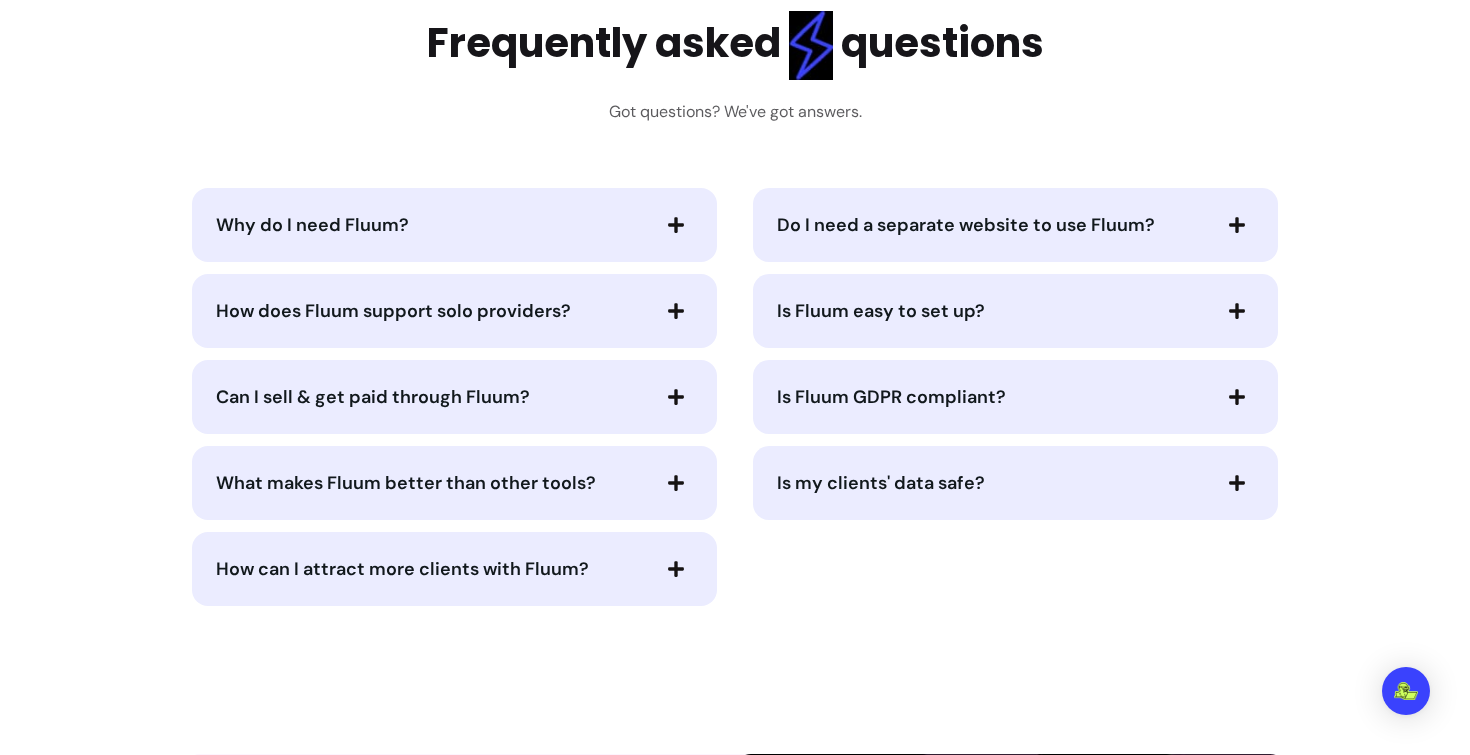 click on "Why do I need Fluum?" at bounding box center (454, 225) 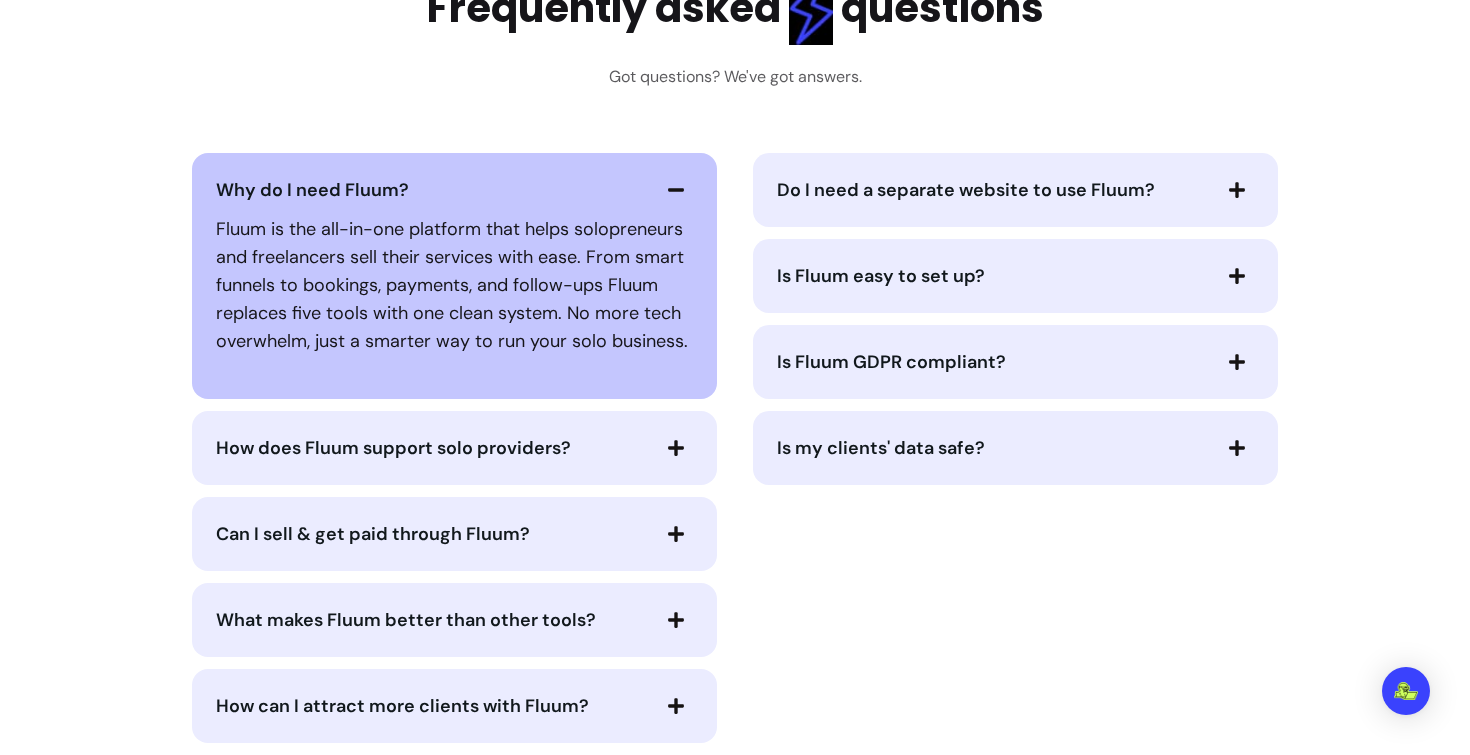 scroll, scrollTop: 4410, scrollLeft: 0, axis: vertical 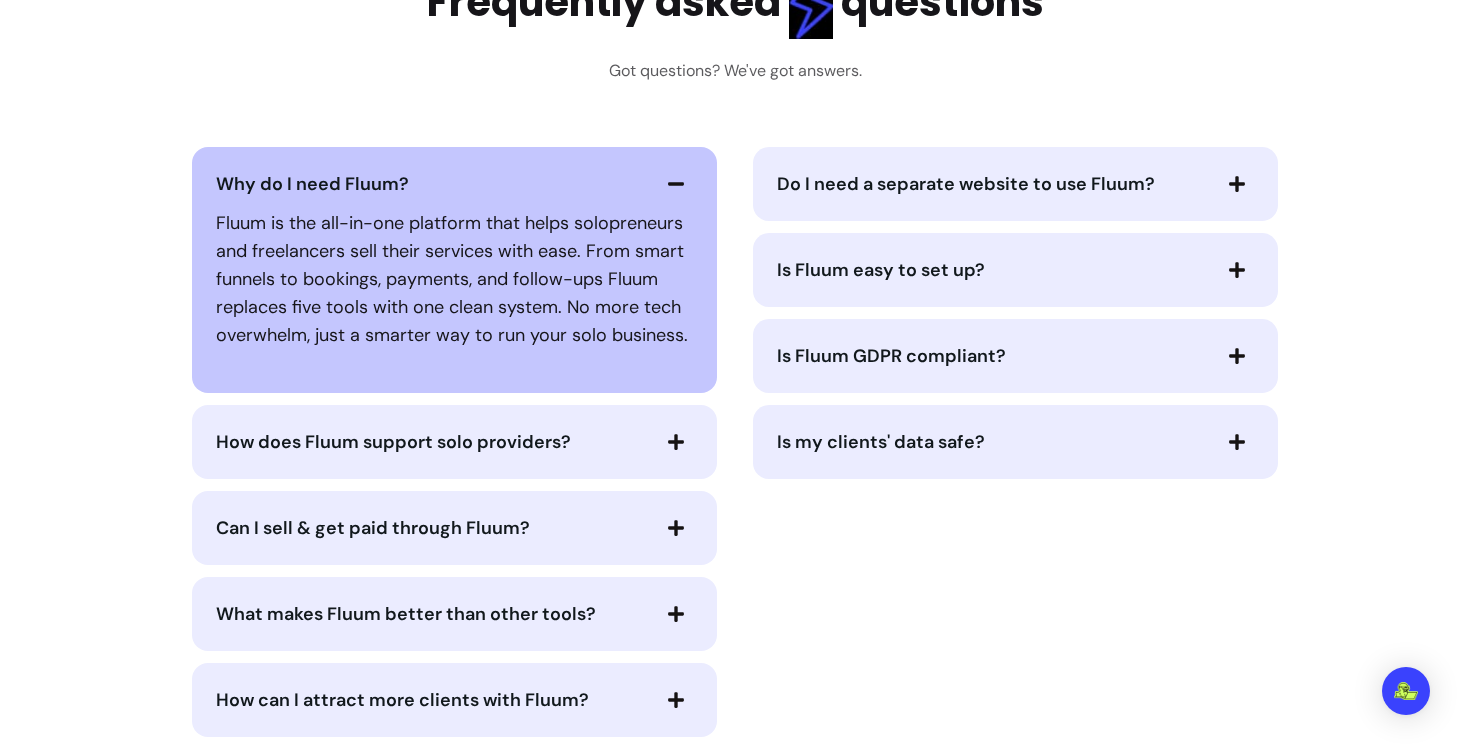 click on "Why do I need Fluum? Fluum is the all-in-one platform that helps solopreneurs and freelancers sell their services with ease. From smart funnels to bookings, payments, and follow-ups Fluum replaces five tools with one clean system. No more tech overwhelm, just a smarter way to run your solo business." at bounding box center (454, 270) 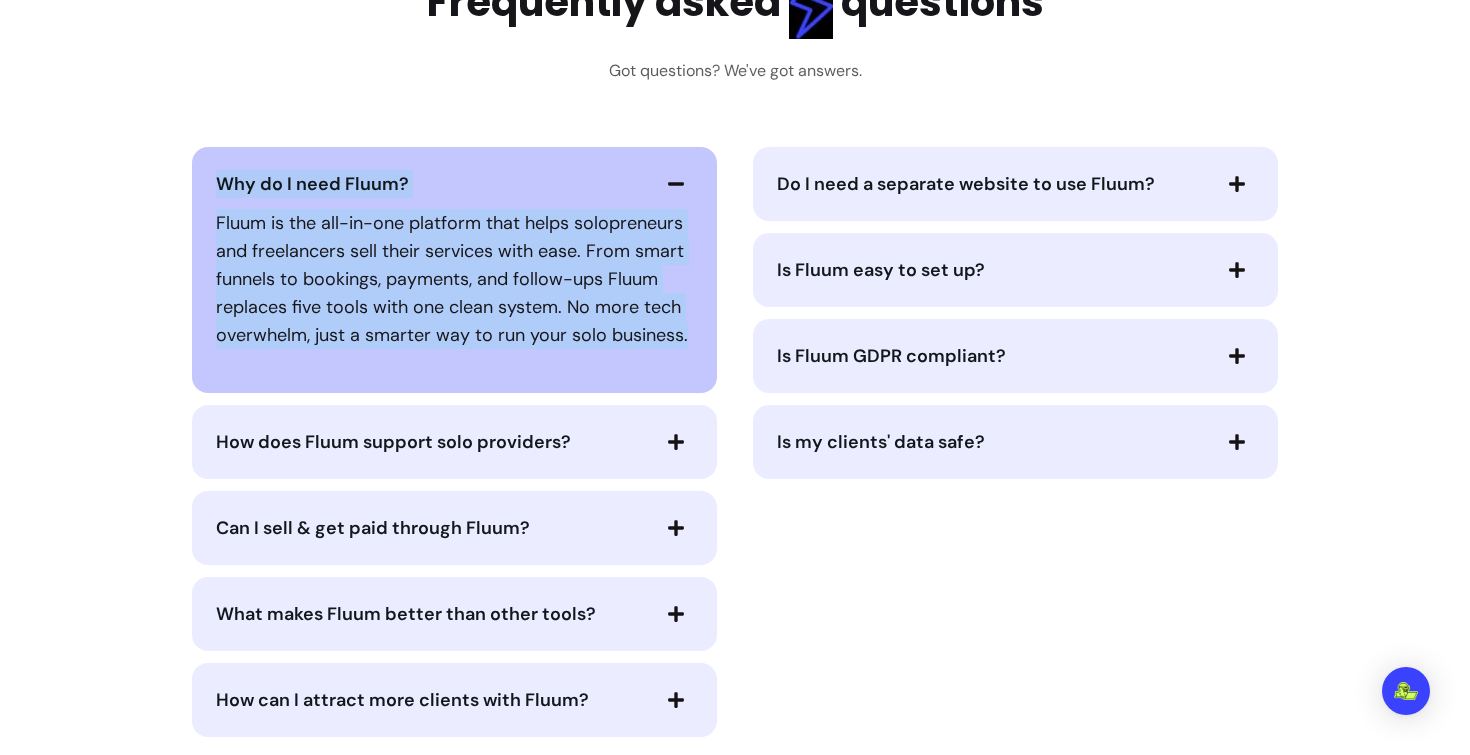 drag, startPoint x: 693, startPoint y: 339, endPoint x: 212, endPoint y: 169, distance: 510.1578 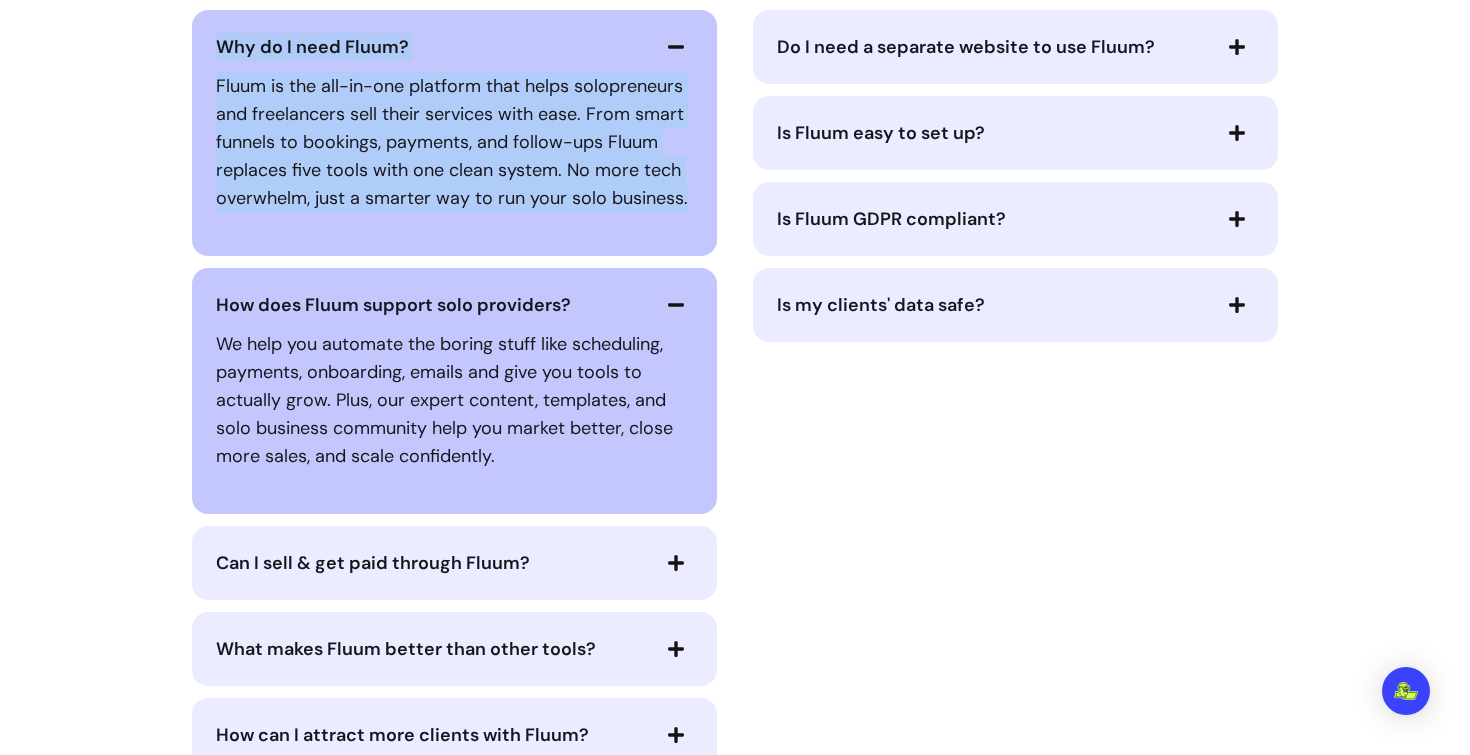 scroll, scrollTop: 4561, scrollLeft: 0, axis: vertical 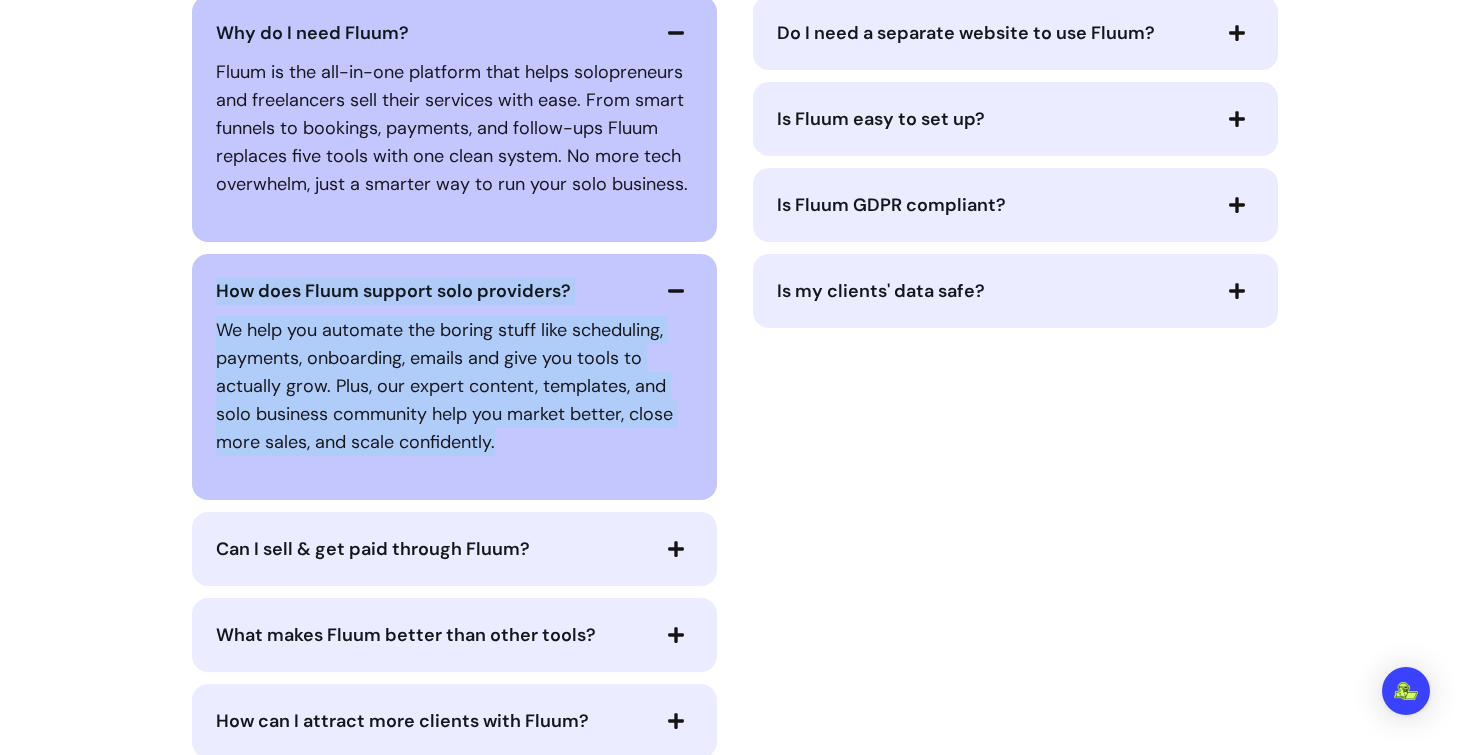 drag, startPoint x: 210, startPoint y: 279, endPoint x: 503, endPoint y: 438, distance: 333.36166 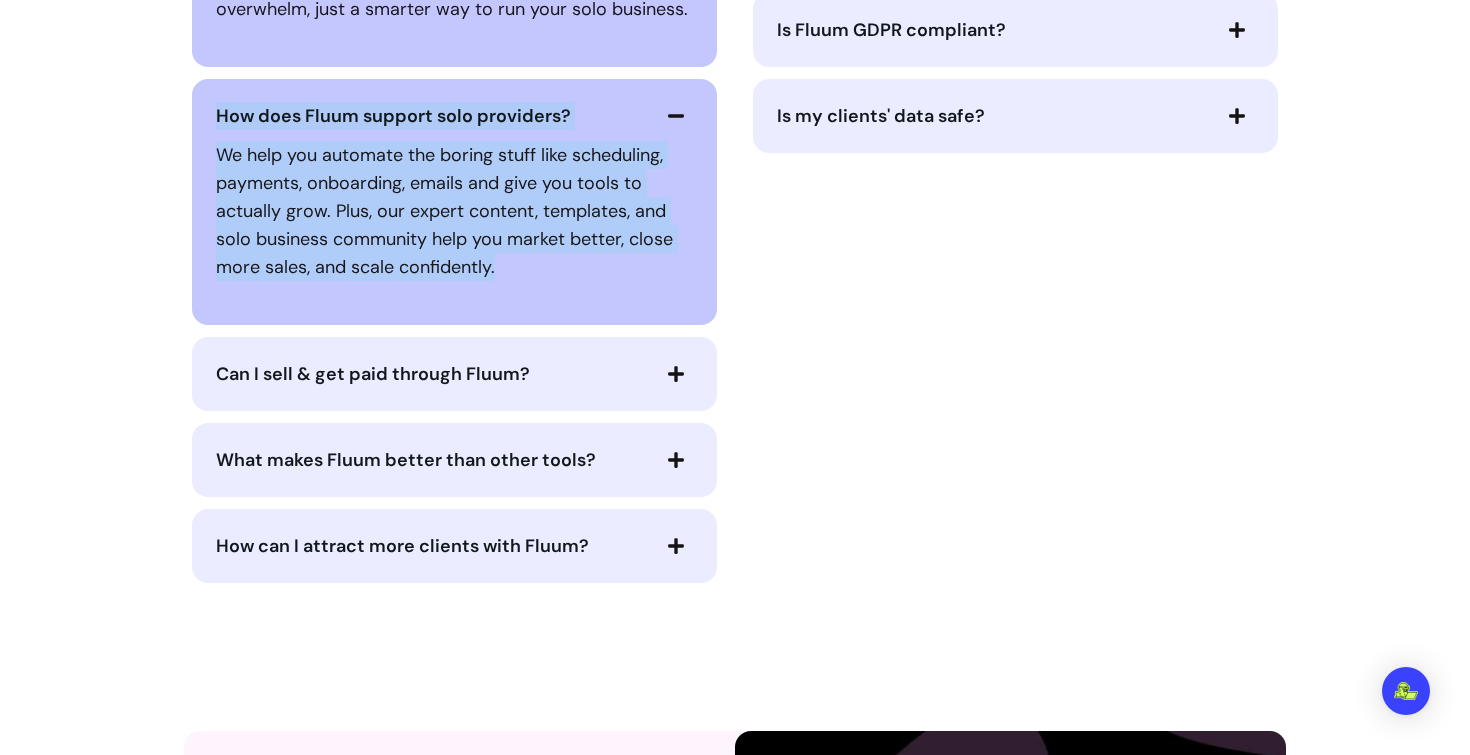 scroll, scrollTop: 4760, scrollLeft: 0, axis: vertical 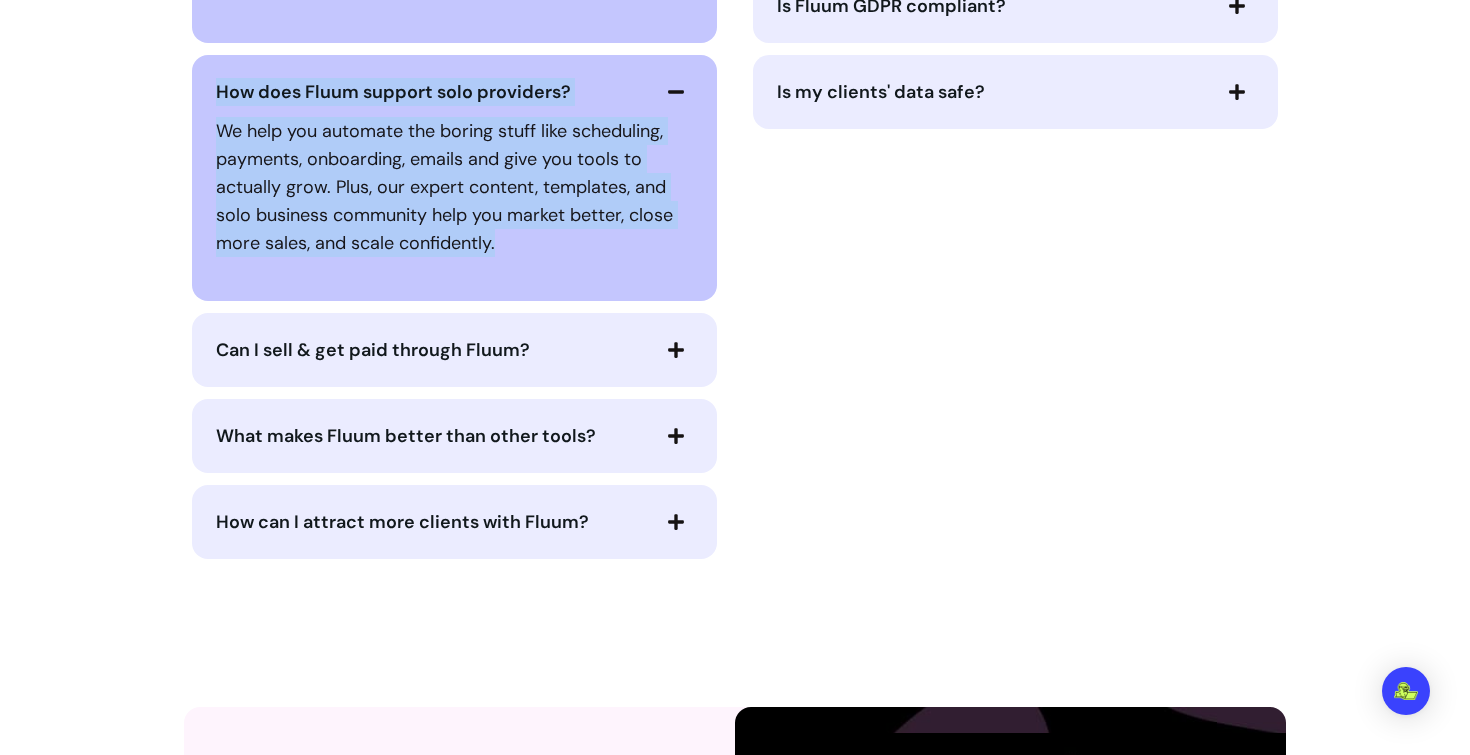 click on "Can I sell & get paid through Fluum?" at bounding box center [431, 350] 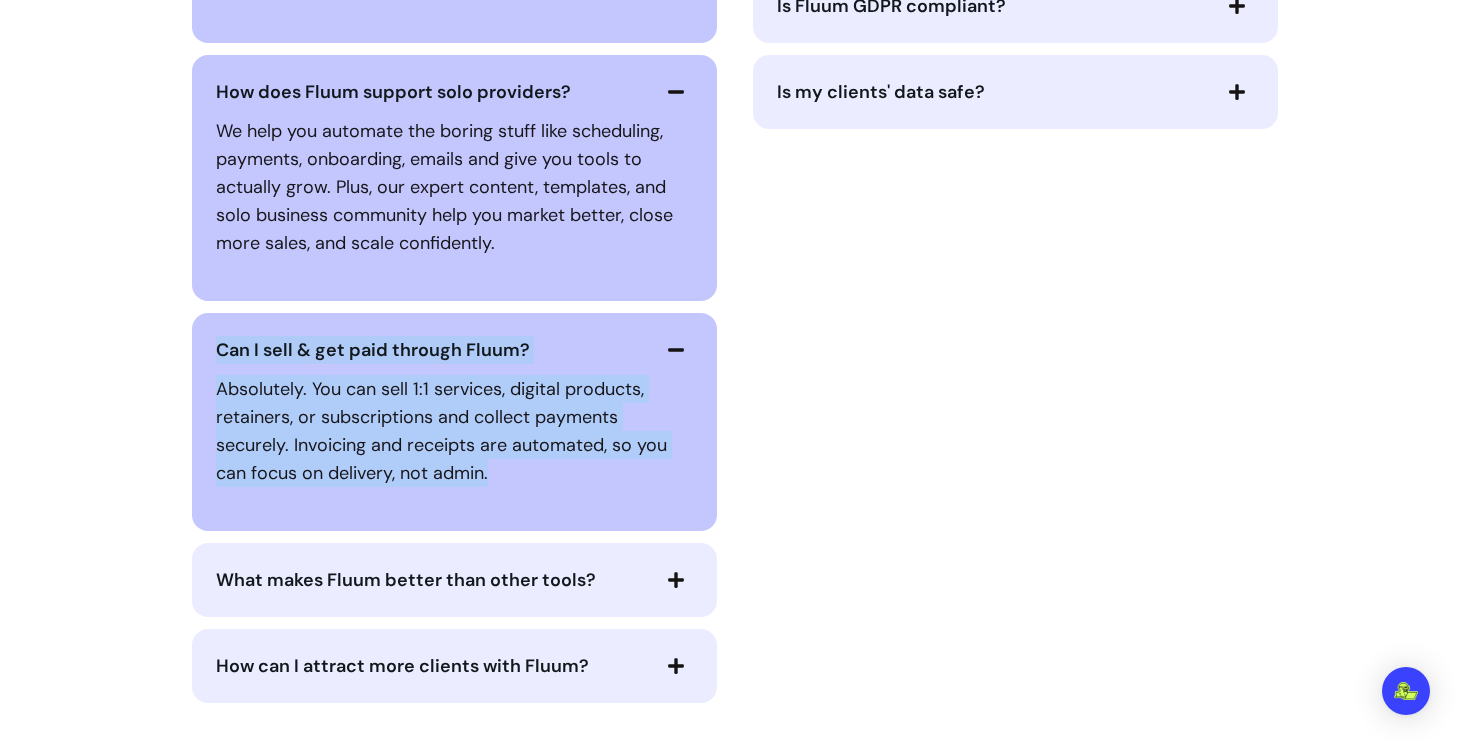 drag, startPoint x: 210, startPoint y: 346, endPoint x: 516, endPoint y: 467, distance: 329.05472 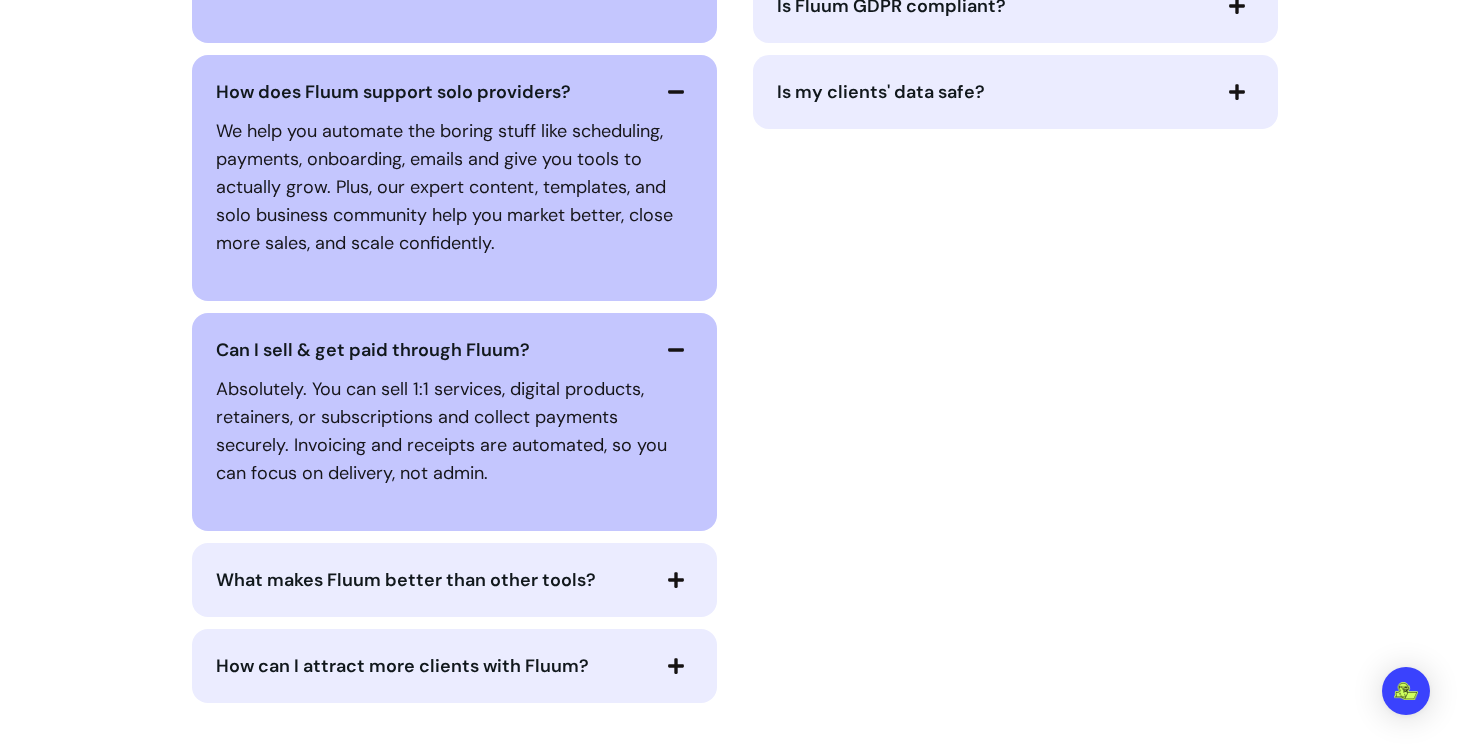 click on "What makes Fluum better than other tools?" at bounding box center [454, 580] 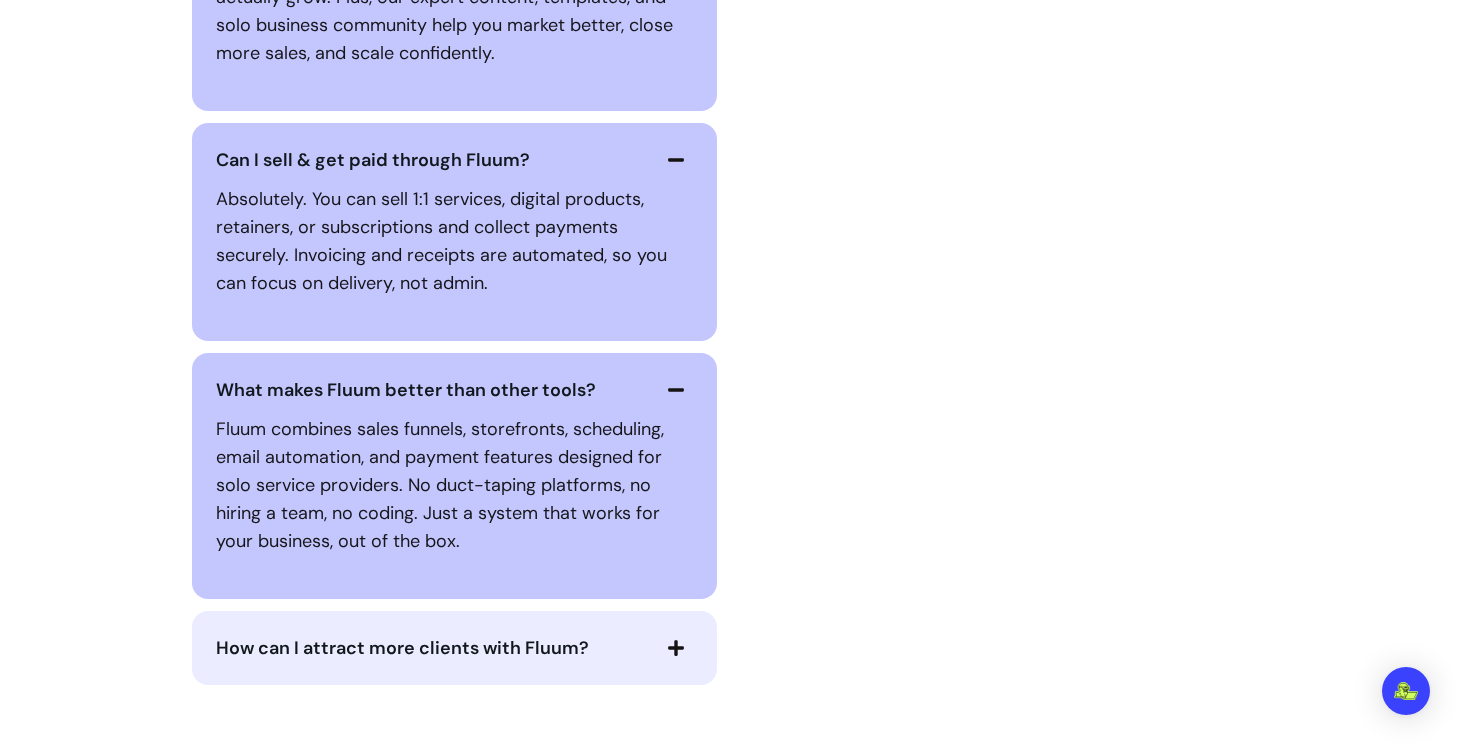 scroll, scrollTop: 4998, scrollLeft: 0, axis: vertical 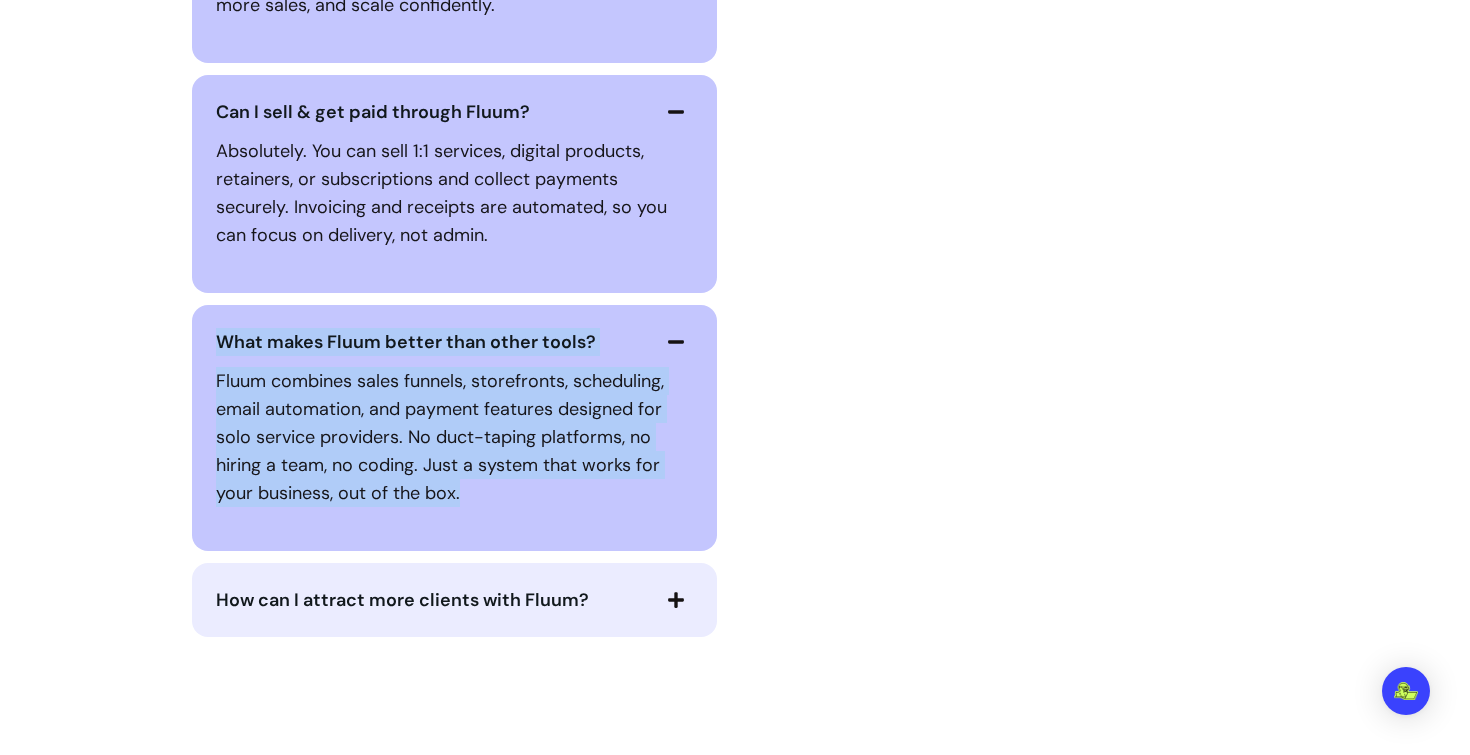 drag, startPoint x: 494, startPoint y: 498, endPoint x: 217, endPoint y: 337, distance: 320.39038 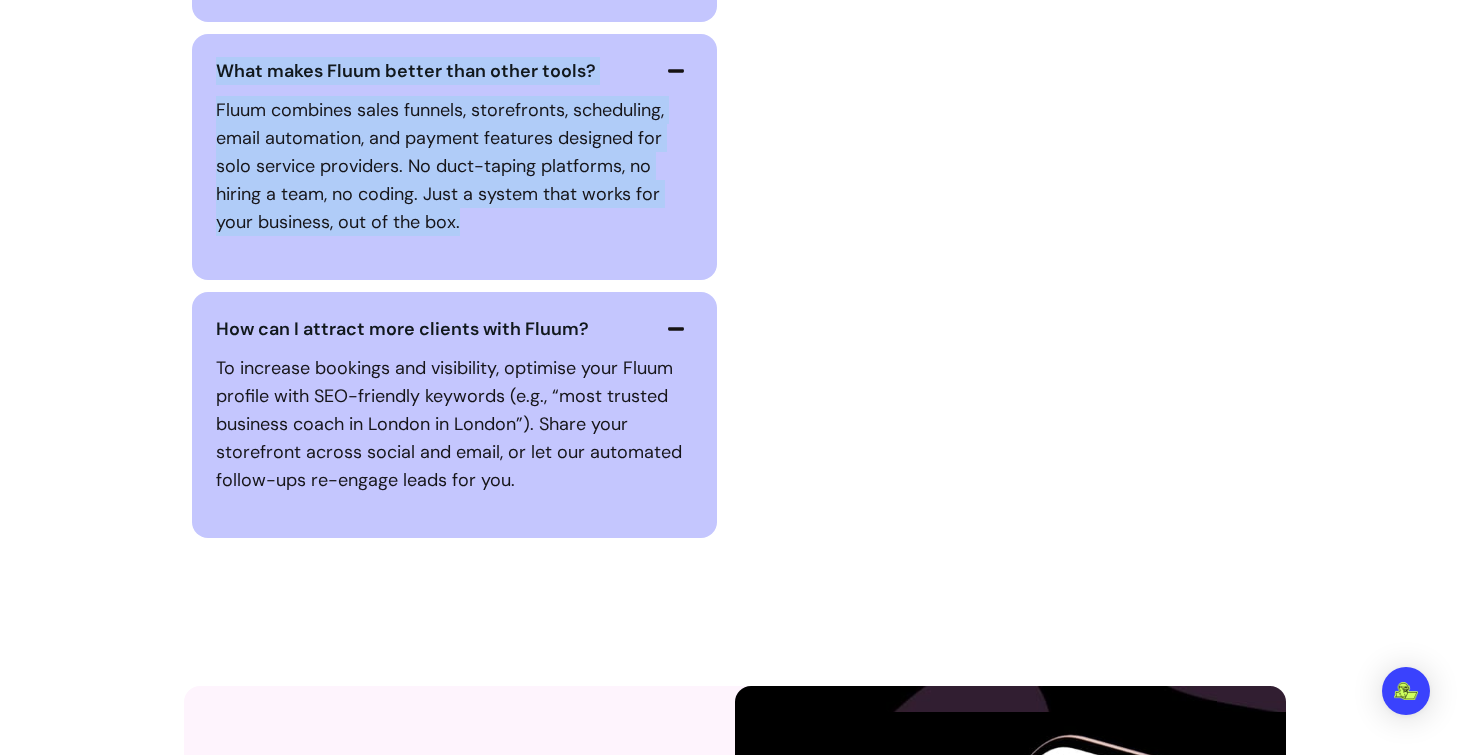 scroll, scrollTop: 5276, scrollLeft: 0, axis: vertical 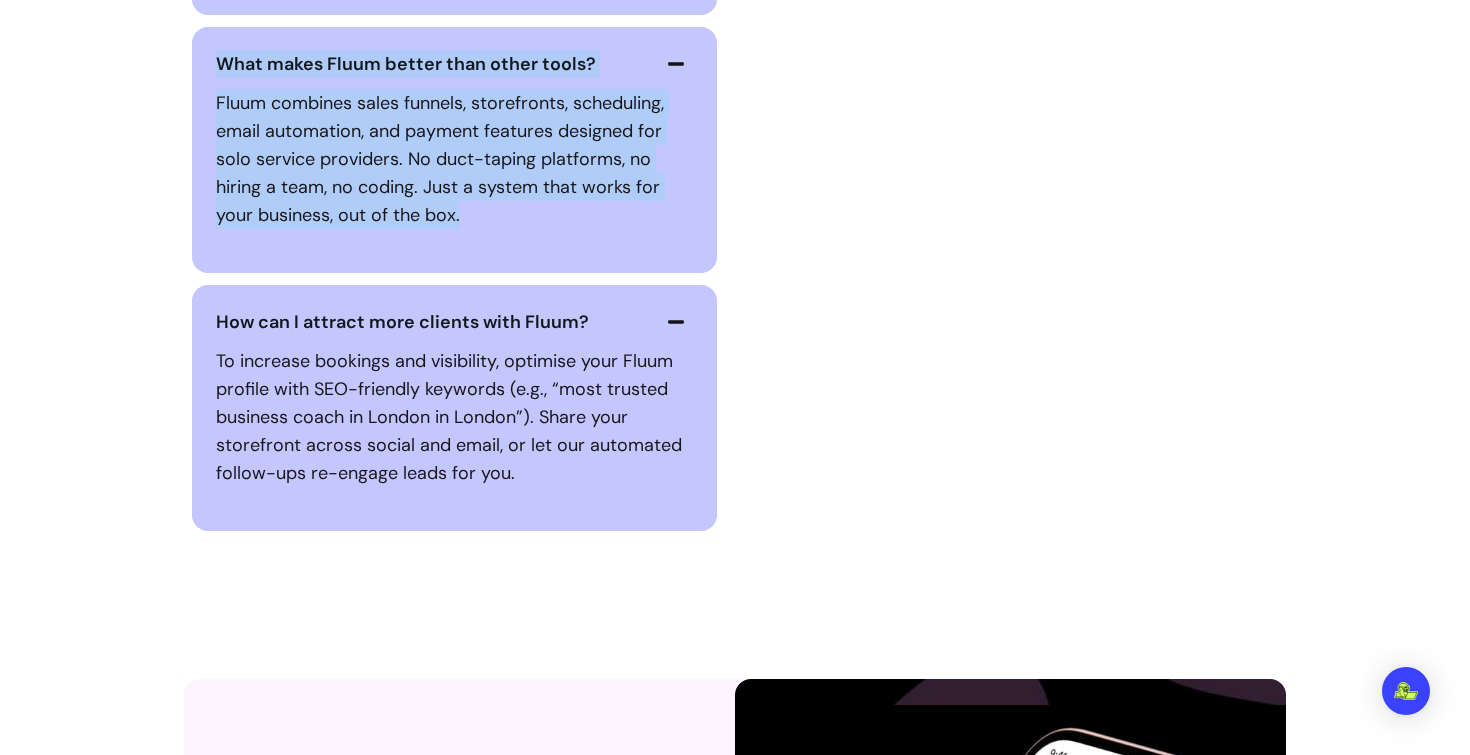 click on "How can I attract more clients with Fluum? To increase bookings and visibility, optimise your Fluum profile with SEO-friendly keywords (e.g., “most trusted business coach in London in London”). Share your storefront across social and email, or let our automated follow-ups re-engage leads for you." at bounding box center (454, 408) 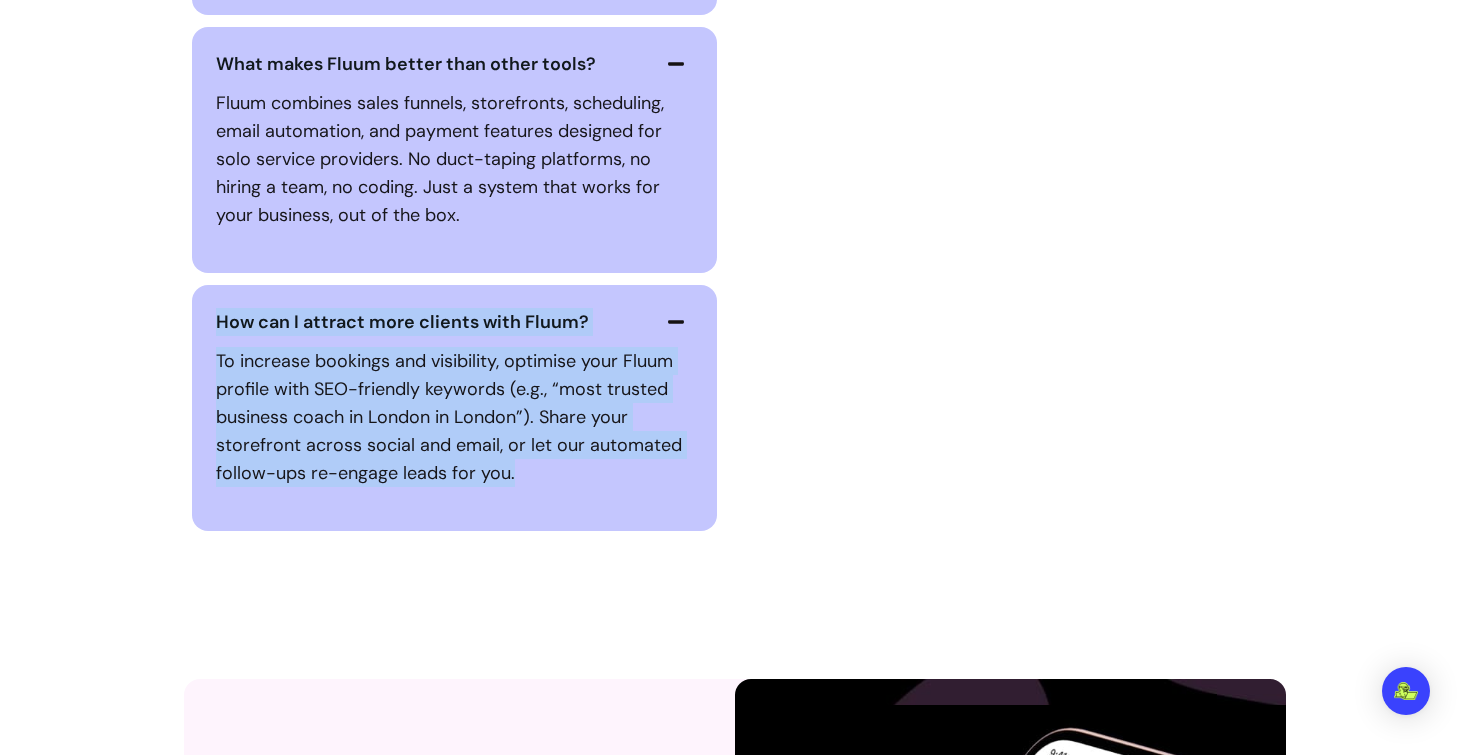drag, startPoint x: 529, startPoint y: 477, endPoint x: 200, endPoint y: 318, distance: 365.40662 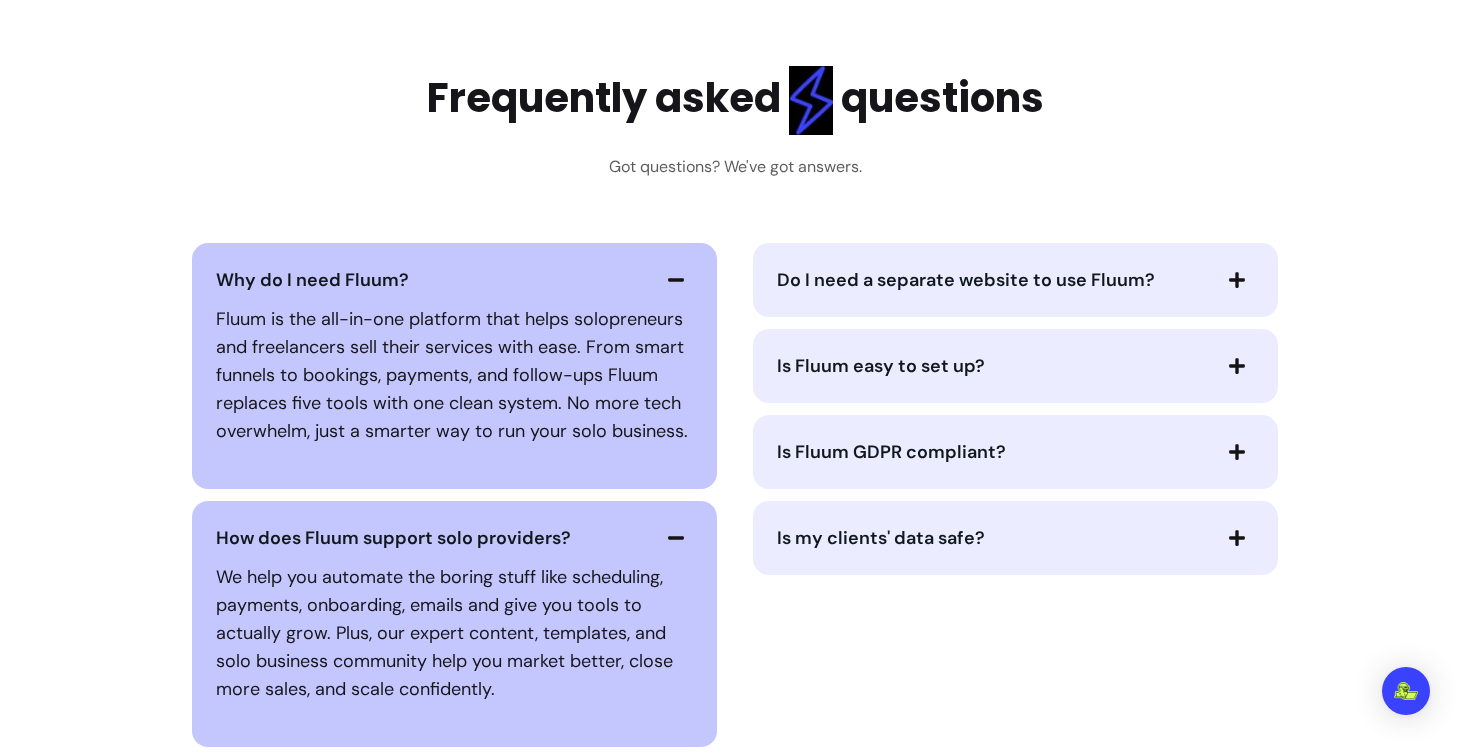 scroll, scrollTop: 4287, scrollLeft: 0, axis: vertical 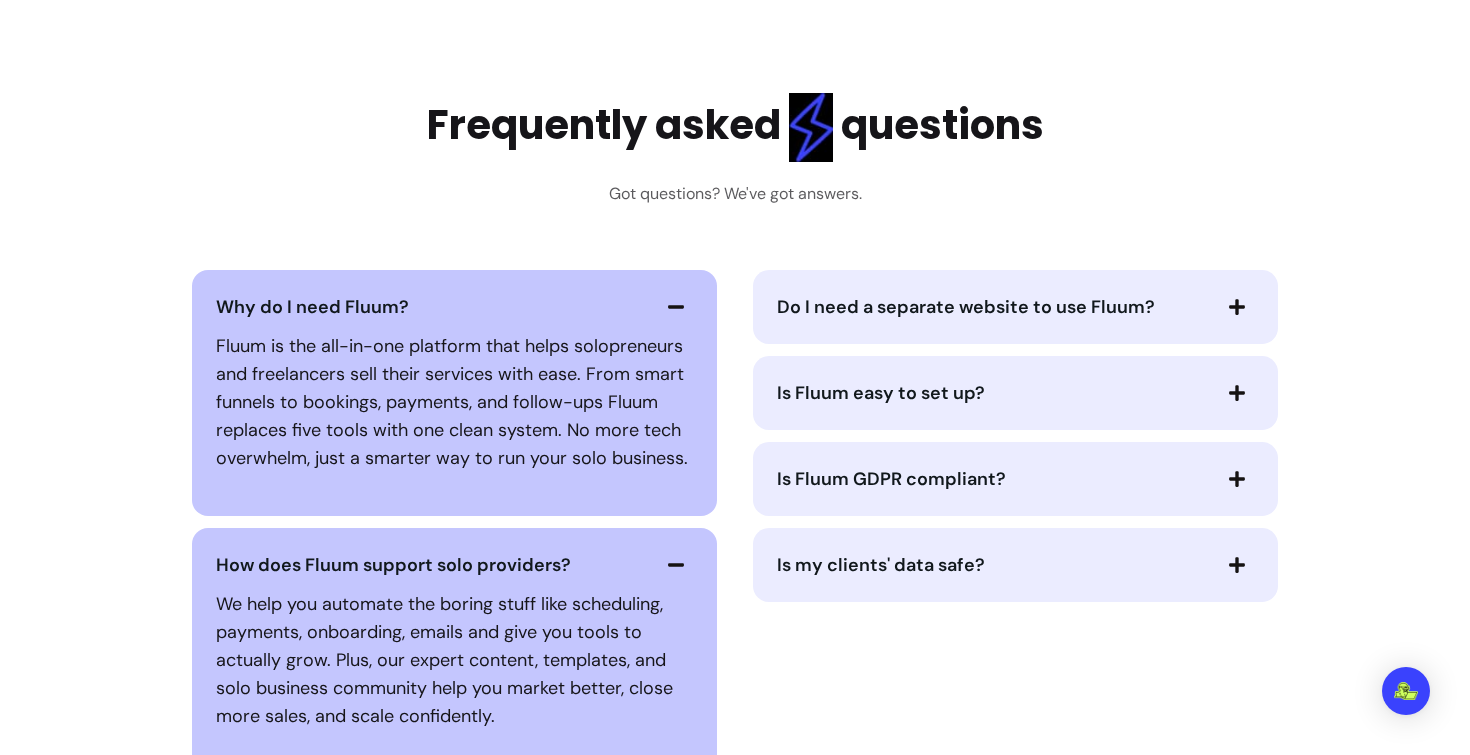 click on "Do I need a separate website to use Fluum?" at bounding box center (966, 307) 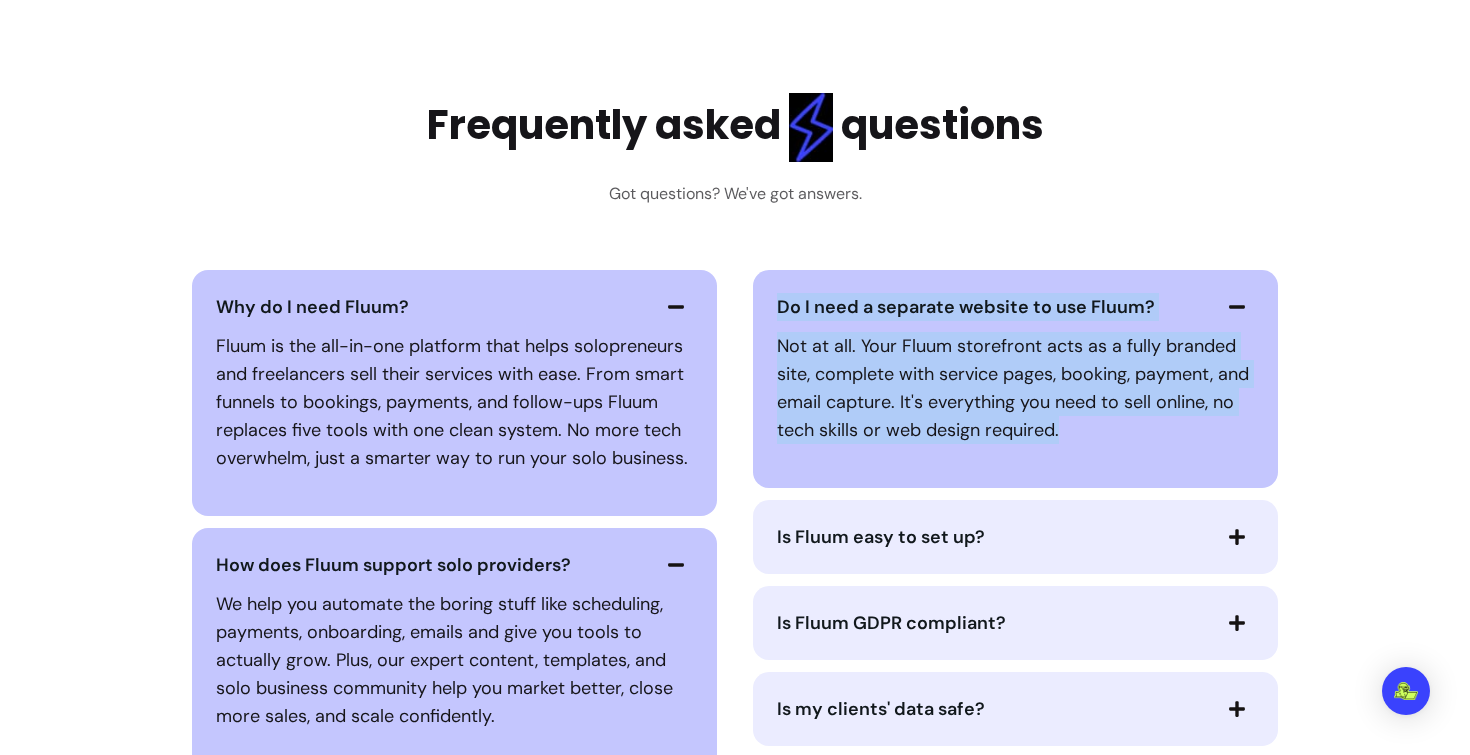 drag, startPoint x: 769, startPoint y: 293, endPoint x: 1062, endPoint y: 437, distance: 326.47357 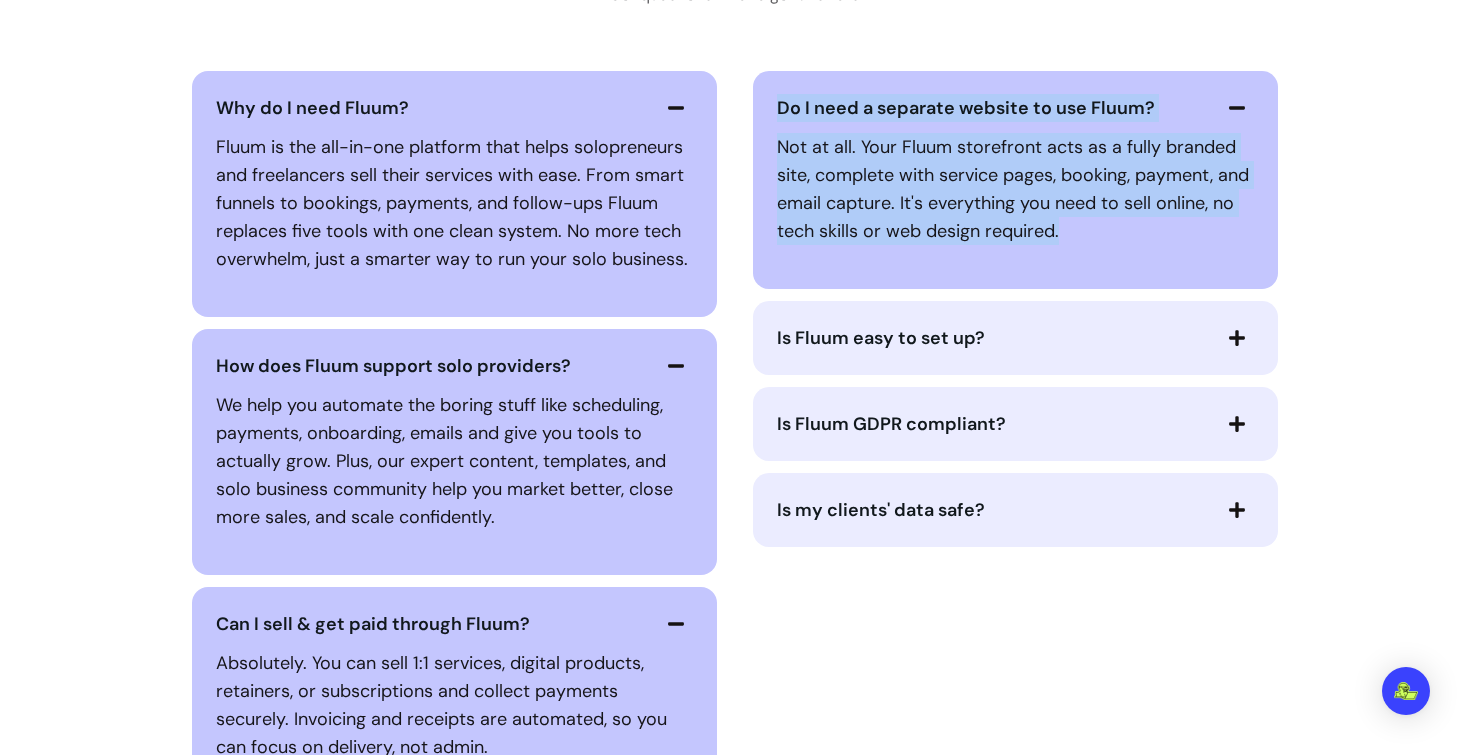 scroll, scrollTop: 4554, scrollLeft: 0, axis: vertical 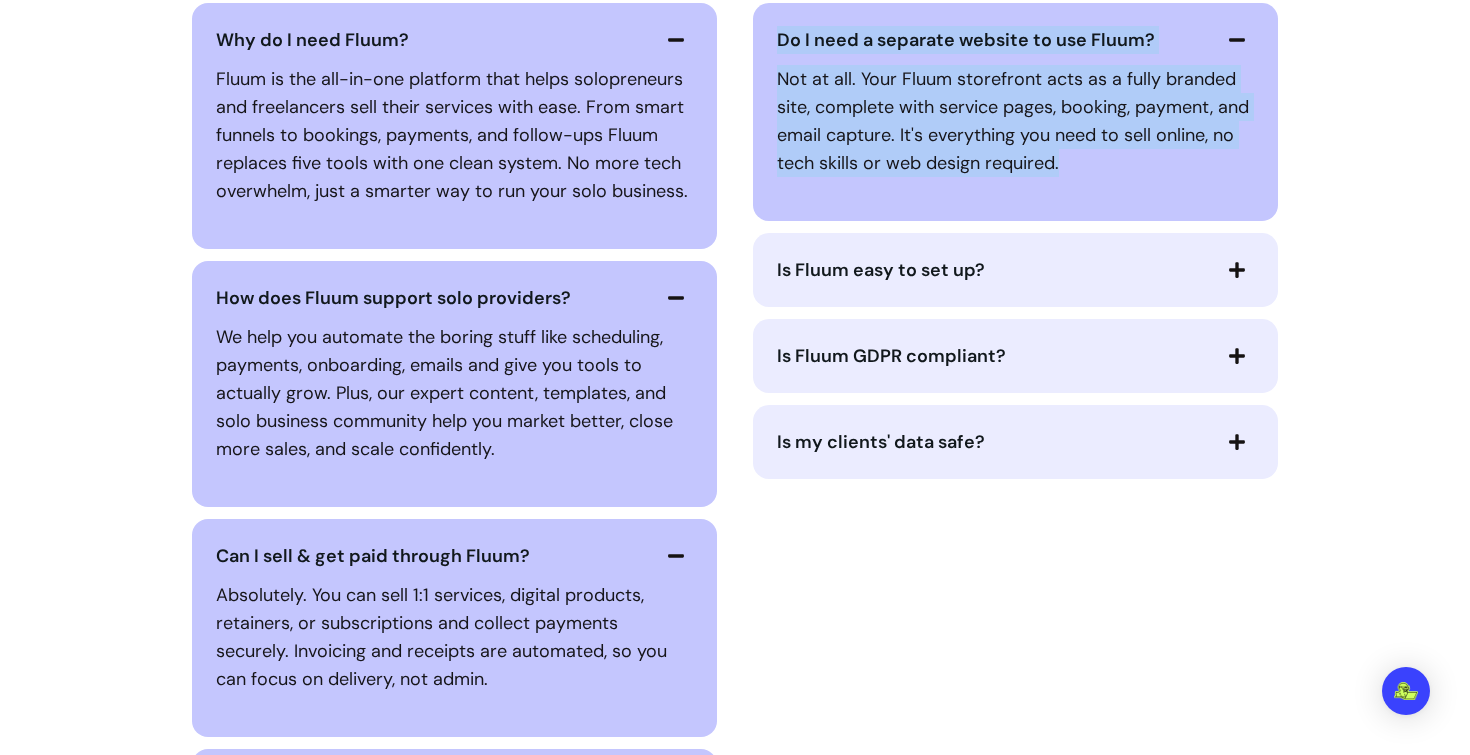click on "Is Fluum easy to set up?" at bounding box center (881, 270) 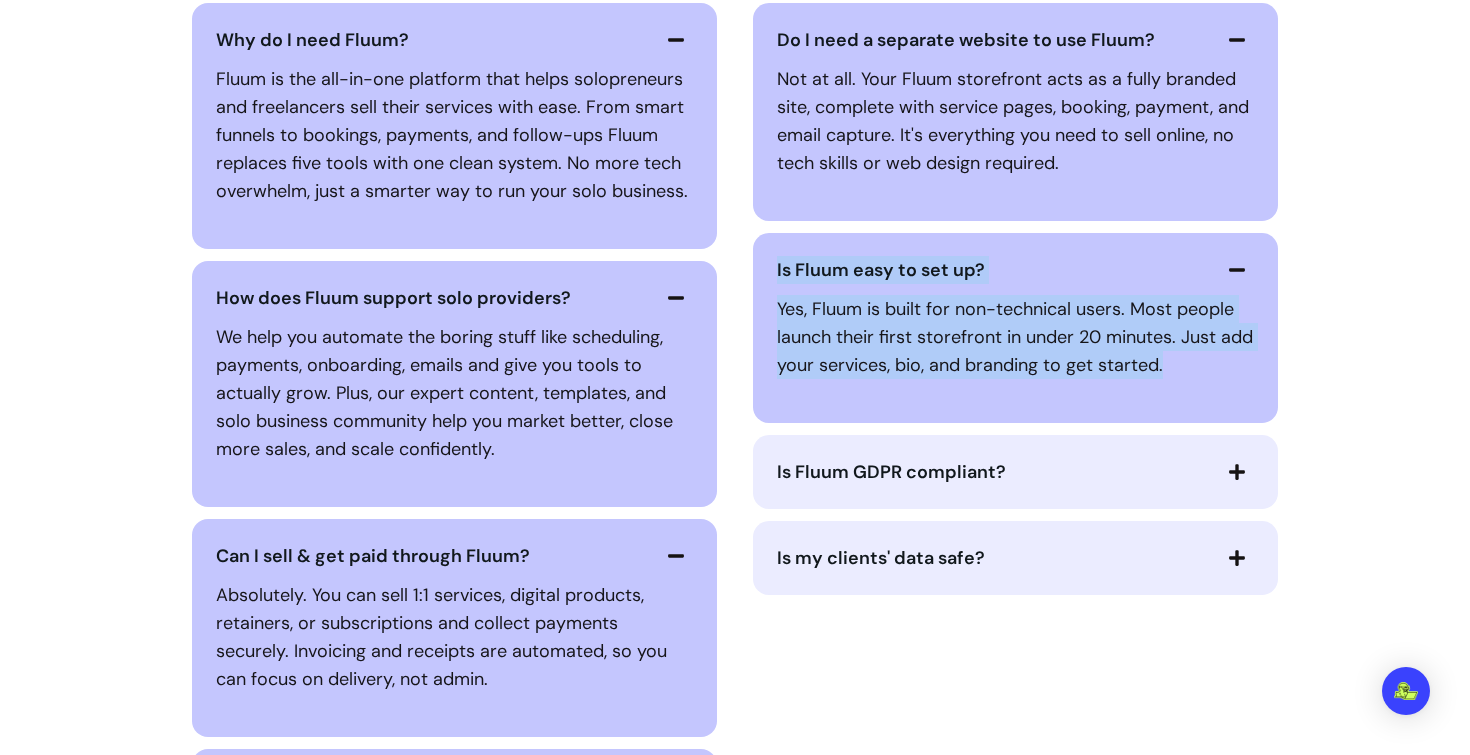 drag, startPoint x: 762, startPoint y: 269, endPoint x: 1177, endPoint y: 375, distance: 428.3235 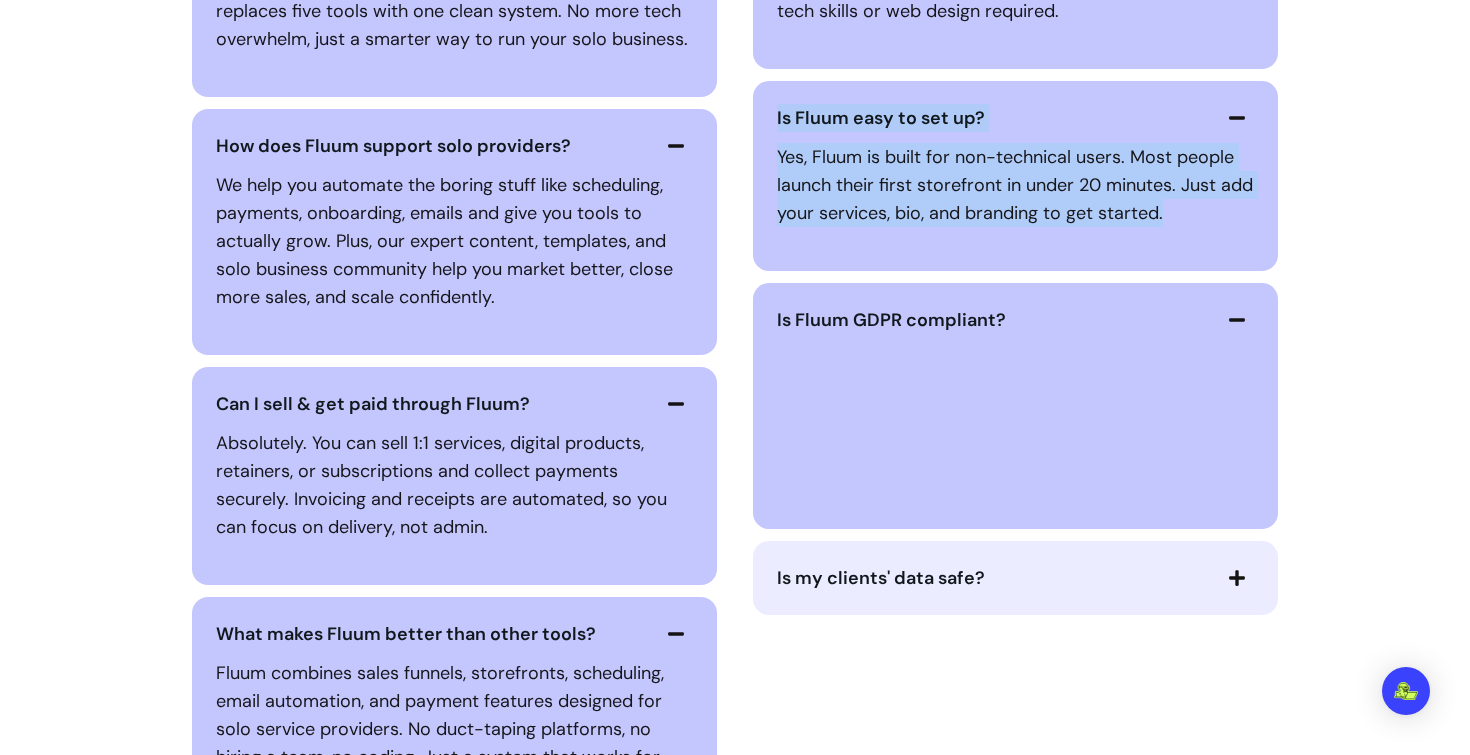 scroll, scrollTop: 4721, scrollLeft: 0, axis: vertical 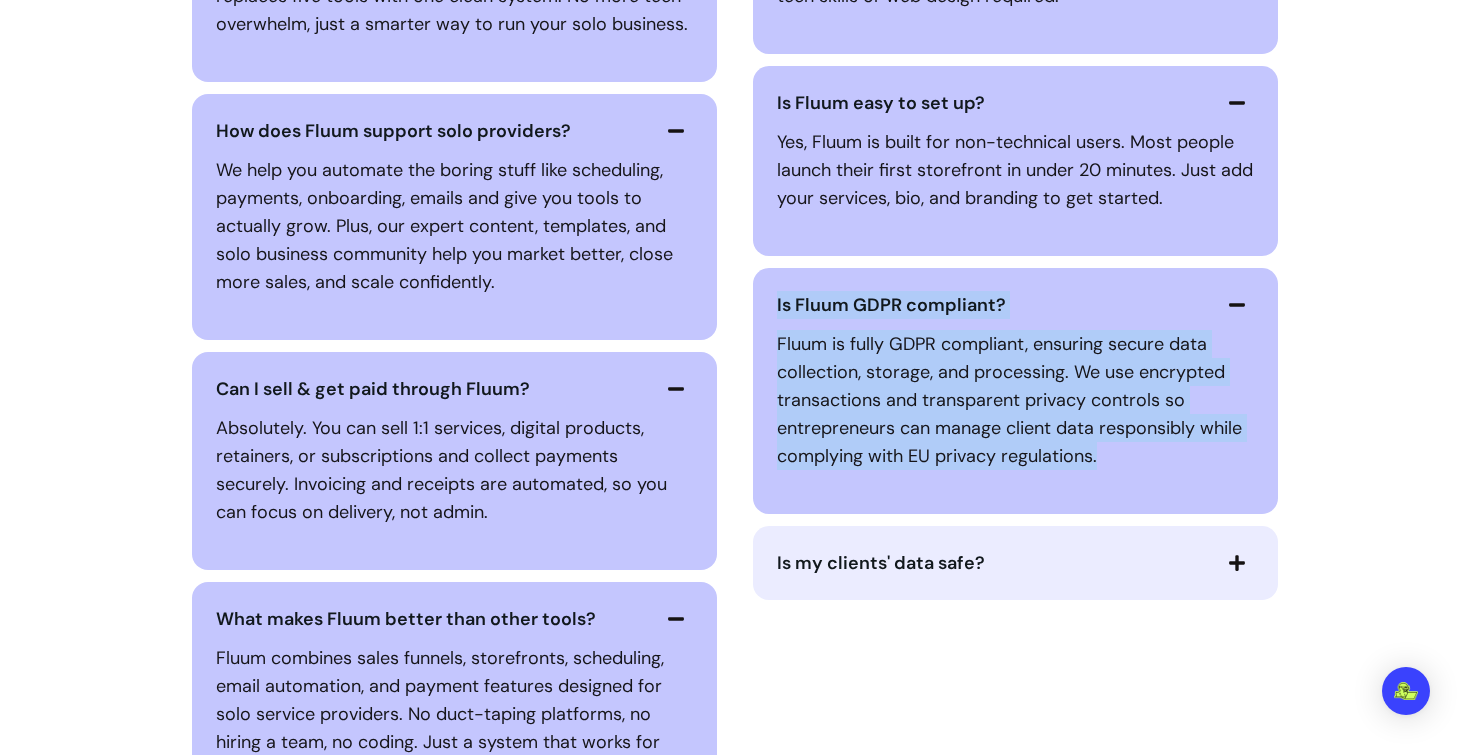 drag, startPoint x: 766, startPoint y: 296, endPoint x: 1119, endPoint y: 443, distance: 382.3846 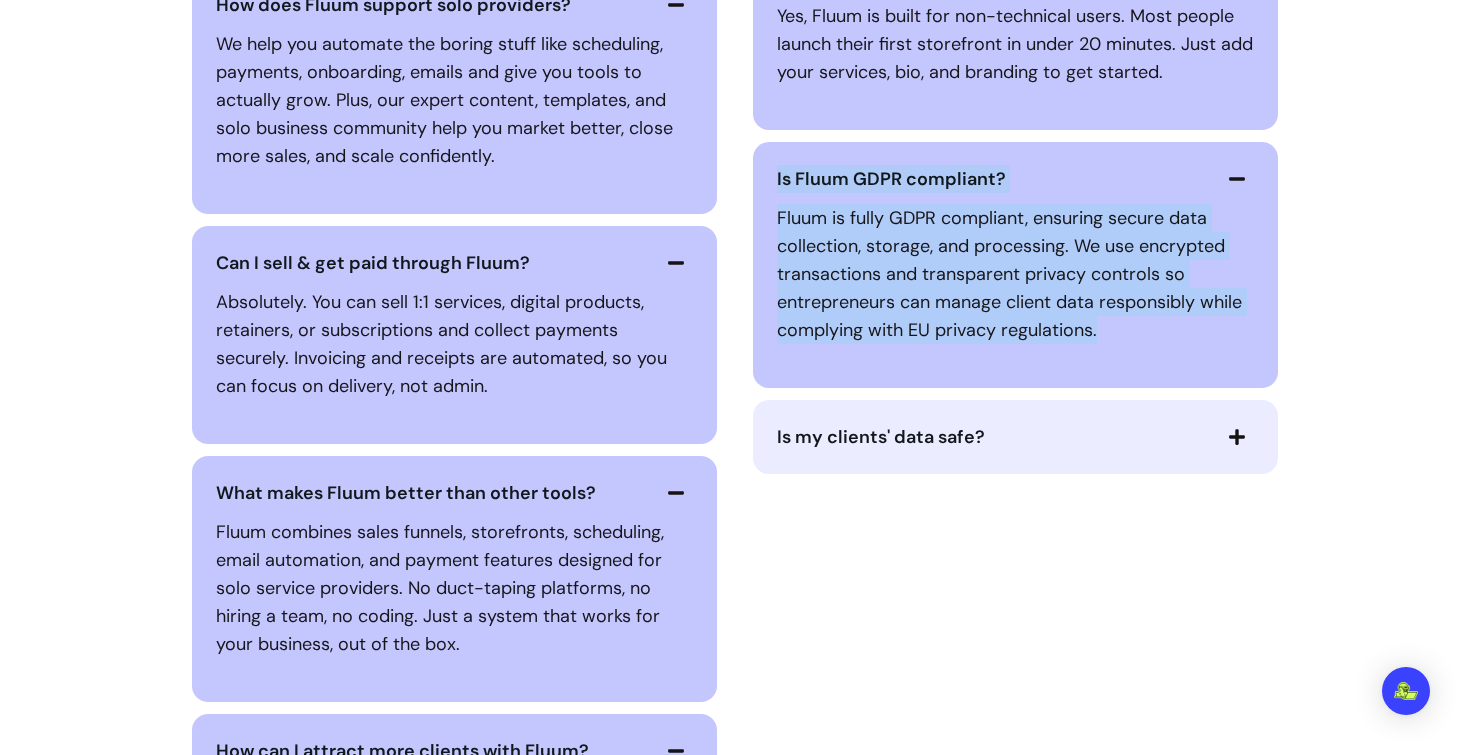 scroll, scrollTop: 4858, scrollLeft: 0, axis: vertical 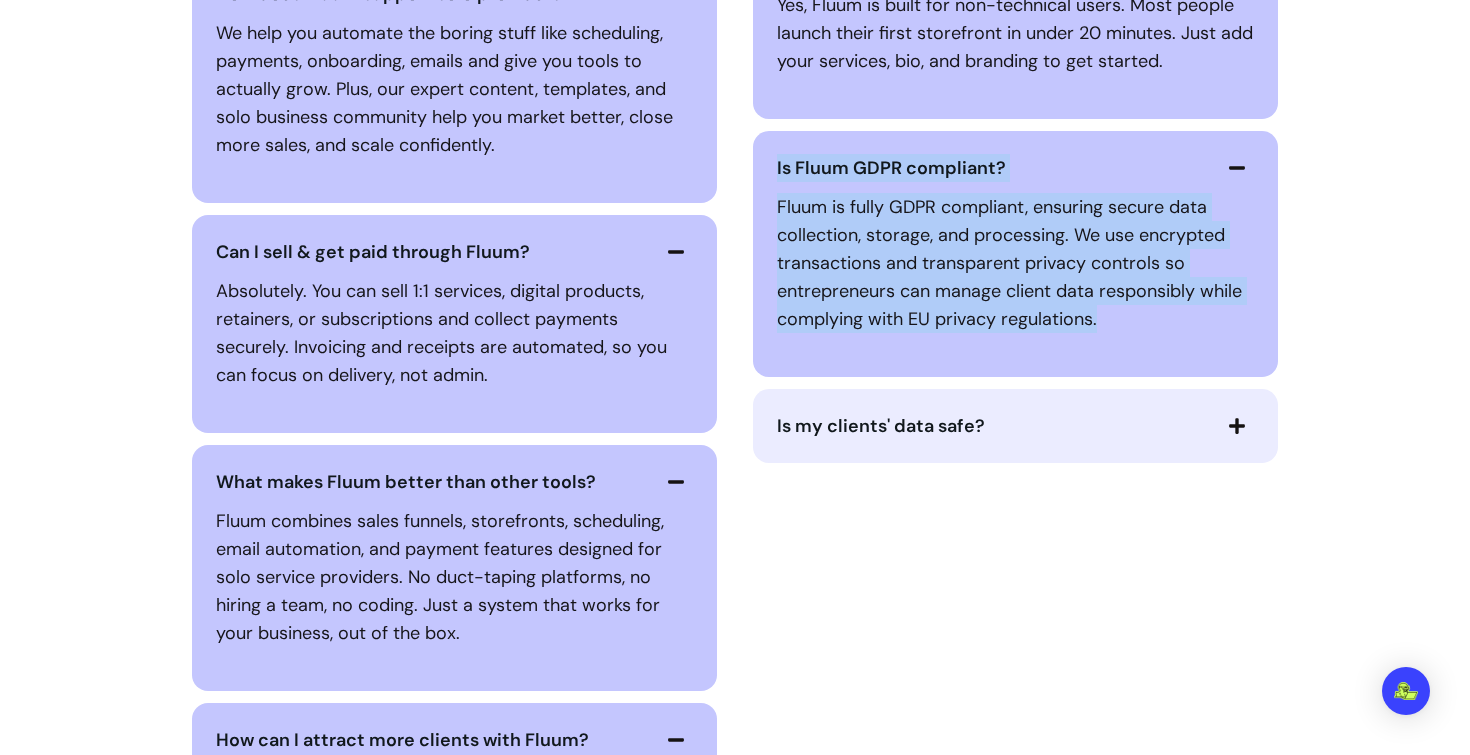 click on "Is my clients' data safe?" at bounding box center (881, 426) 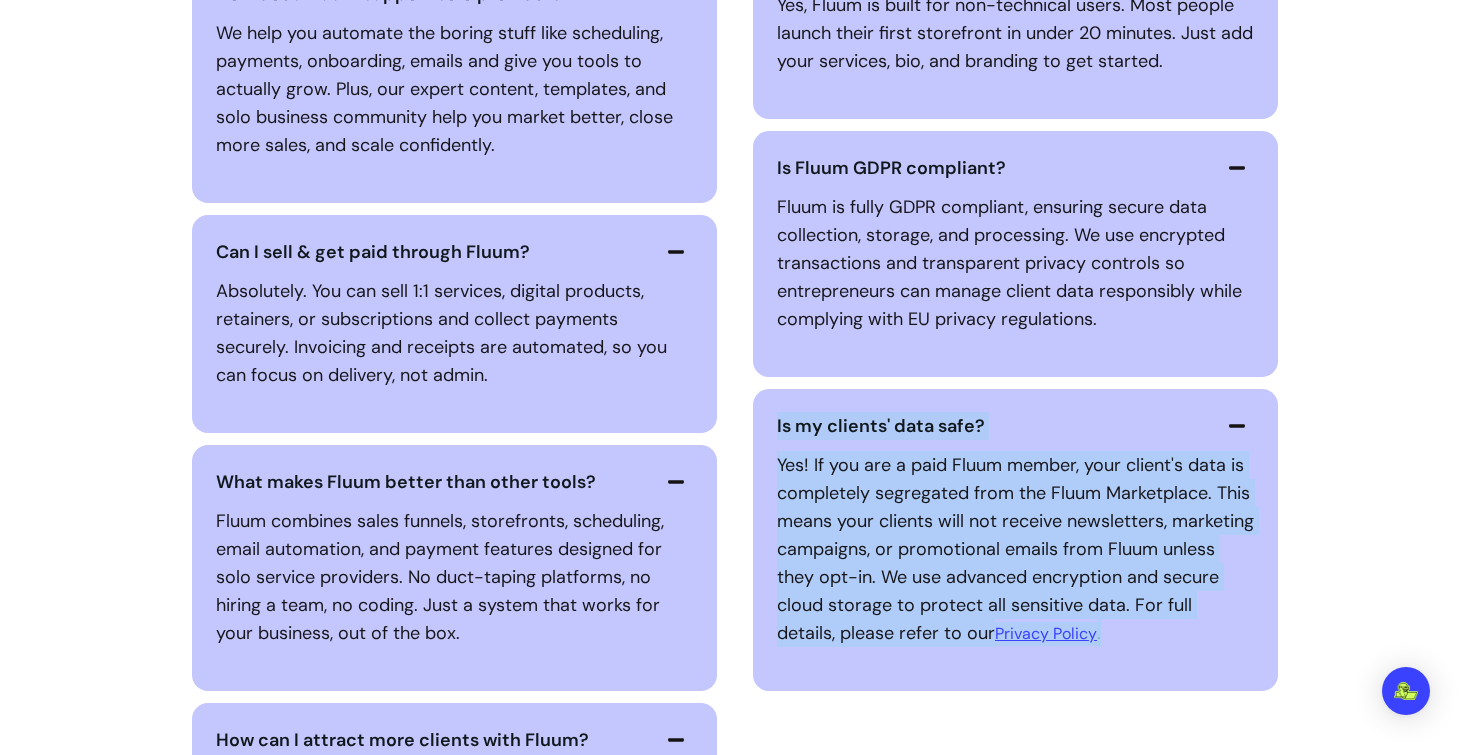 drag, startPoint x: 813, startPoint y: 419, endPoint x: 1138, endPoint y: 642, distance: 394.14972 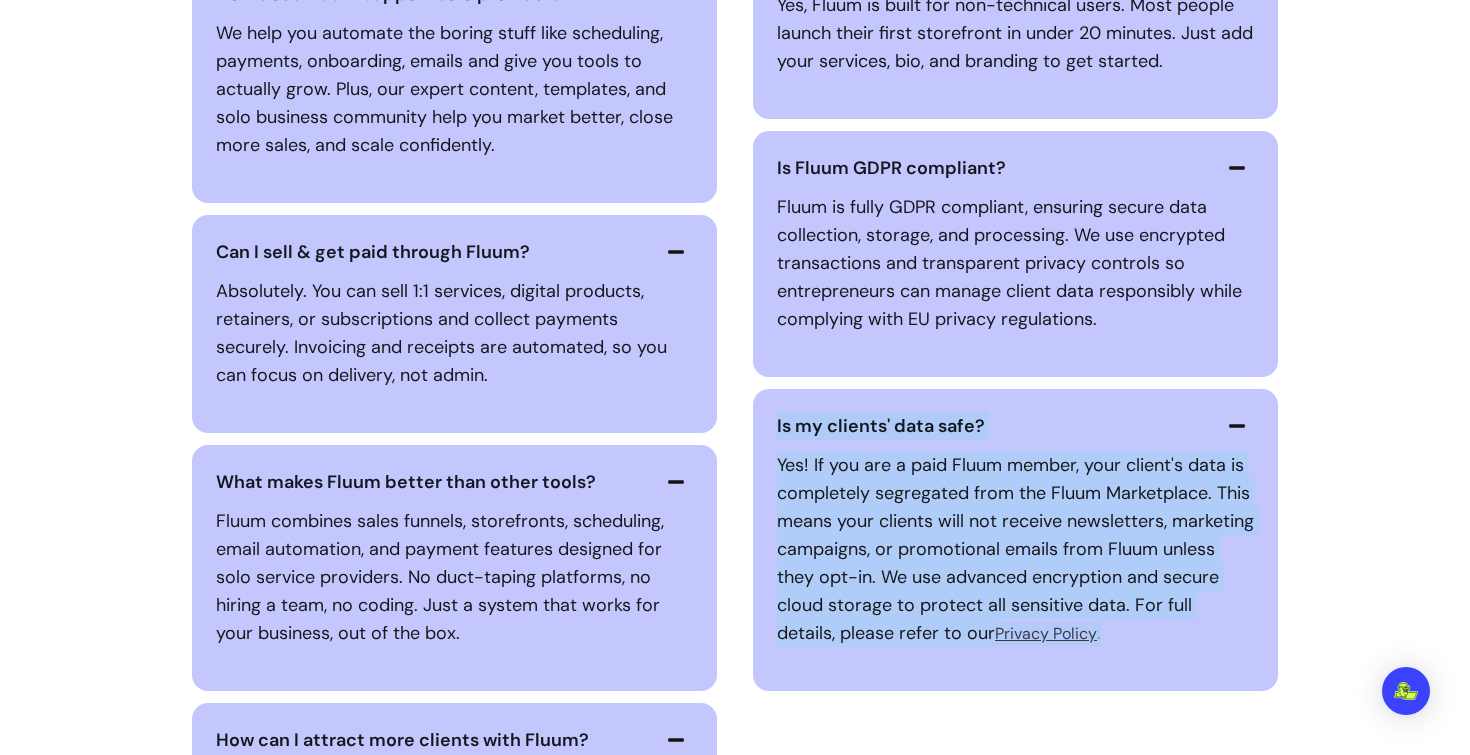 click on "Privacy Policy" at bounding box center [1046, 634] 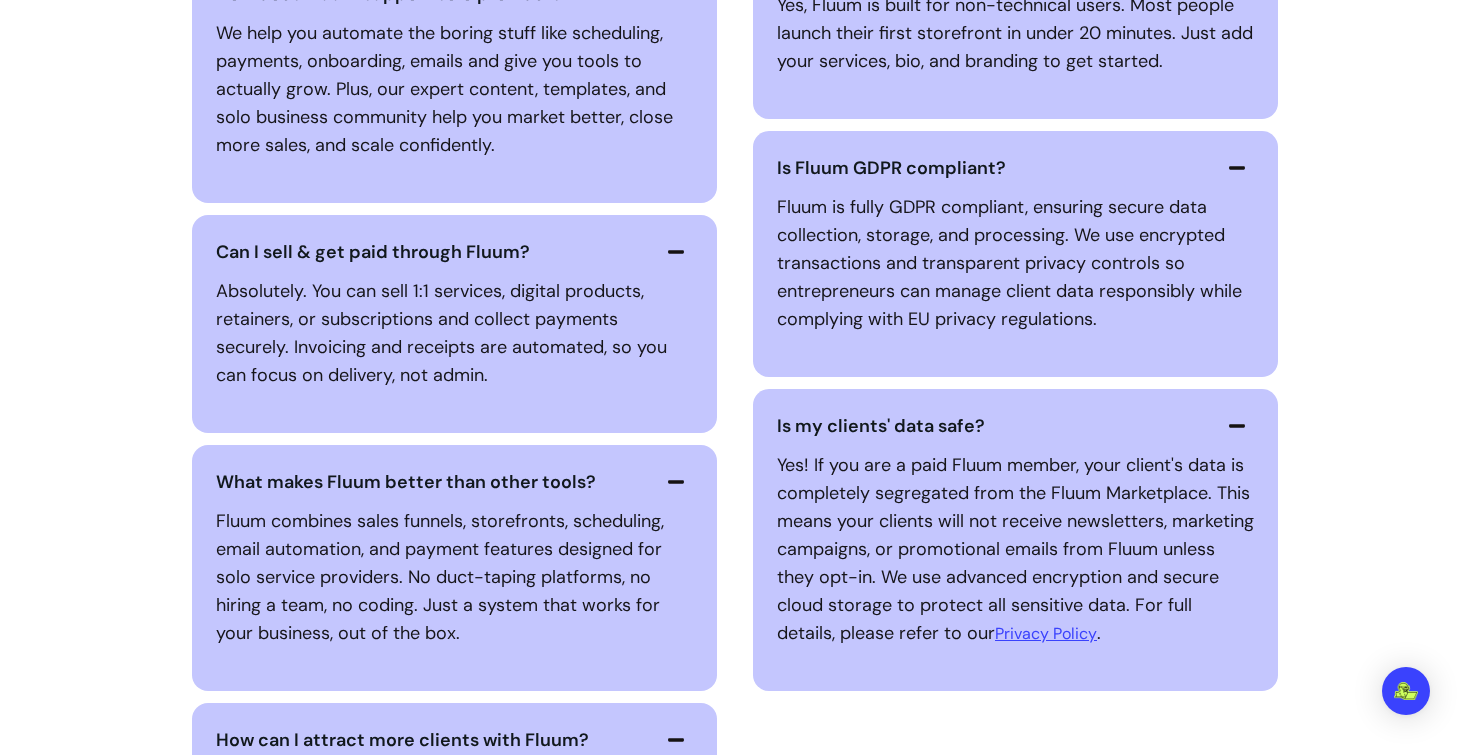 click on "Used by  +2000  happy users Grow your solo business without the burnout . AI-powered journeys that convert, book and sell. Get Started for free Join a community of modern solopreneurs We're helping thousands of solopreneurs ditch tool chaos and scale smarter with one intelligent platform. " I no longer juggle Calendly and multiple apps. Fluum lets me manage and promote my services all in one place. " Maria Kostadinova Transformational Coach " With Fluum, I can send clients to a single page showcasing all my offerings and real-time availability. Plus, it syncs with my calendar. No more manual scheduling! " Wellness with Shadeyah Yoga Teacher " It's amazing having all the features I need in one place! The onboarding process is great and the platform is super easy and intuitive to use. The team is happy to answer all of your questions and get back to you super fast. I highly recommend Fluum. " Jennifer Wilkins Face Yoga Teacher " " Rebecca Edelman Wellness Practitioner " " White Moon Energy Founder +2000 +20h" at bounding box center [735, -1551] 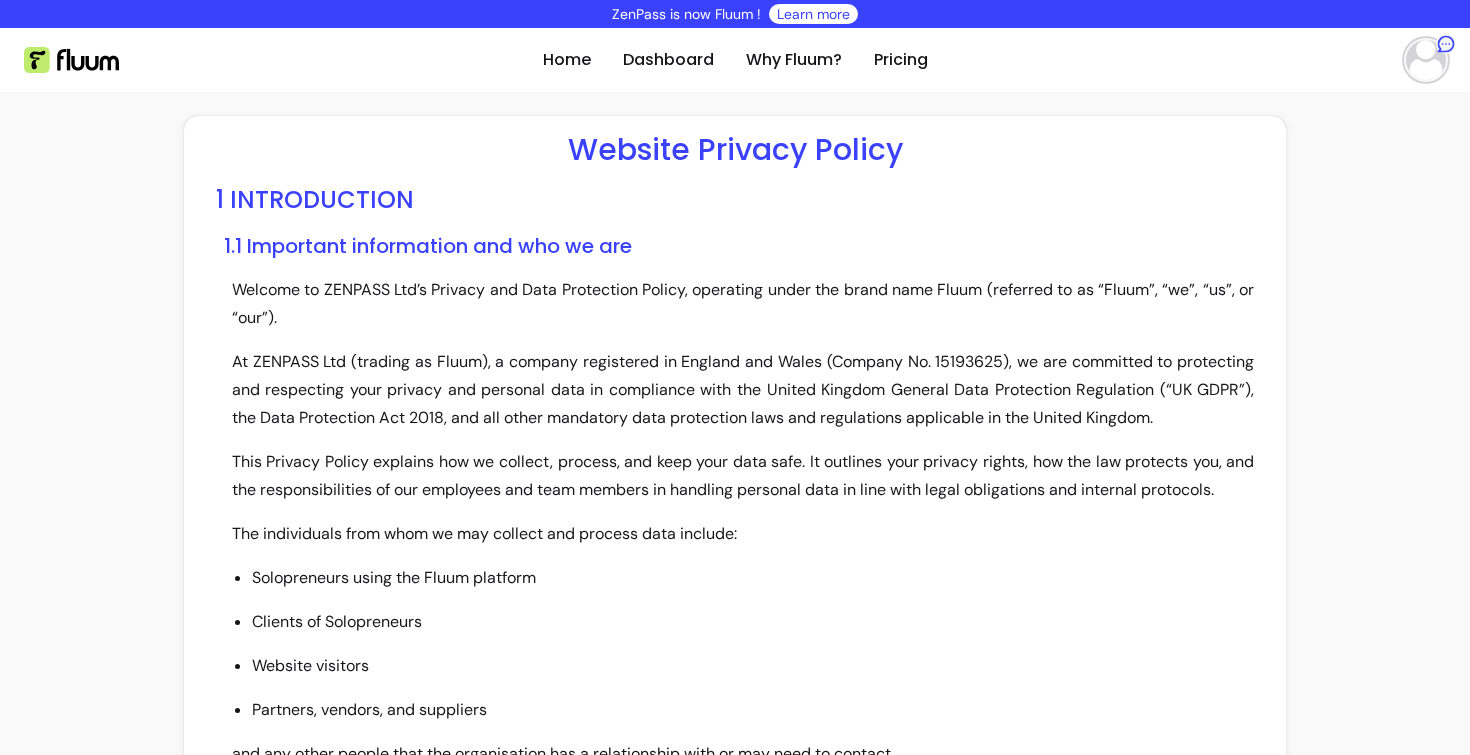 scroll, scrollTop: 0, scrollLeft: 0, axis: both 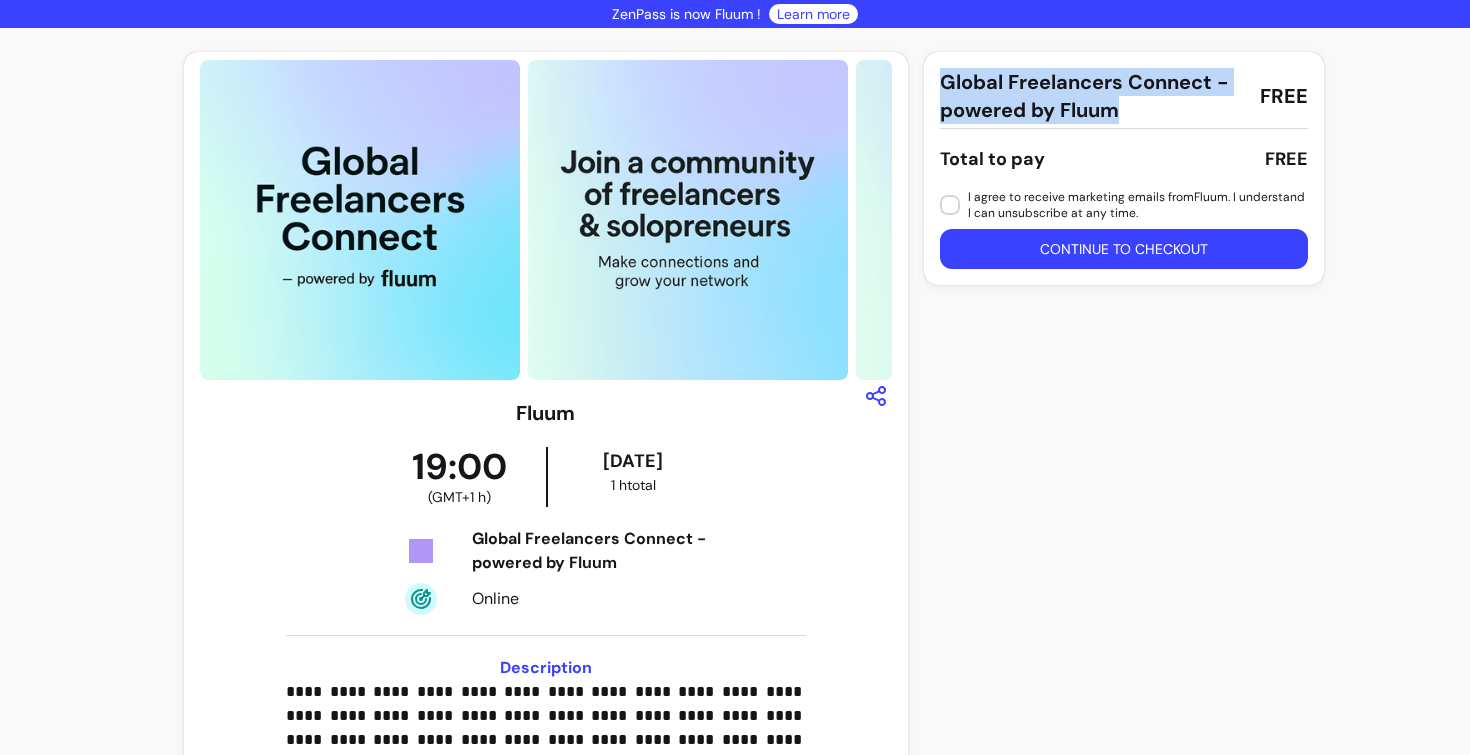 drag, startPoint x: 936, startPoint y: 70, endPoint x: 1136, endPoint y: 113, distance: 204.57028 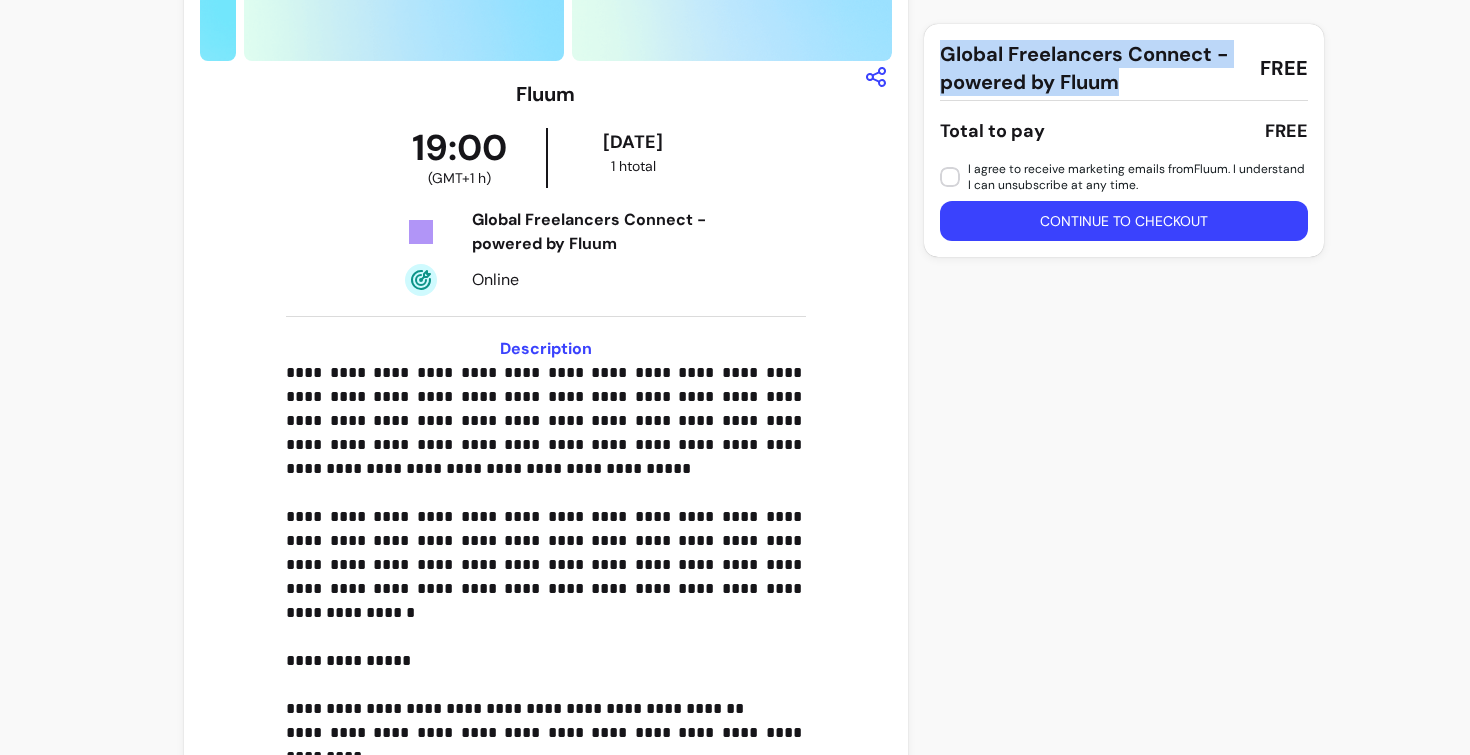 scroll, scrollTop: 408, scrollLeft: 0, axis: vertical 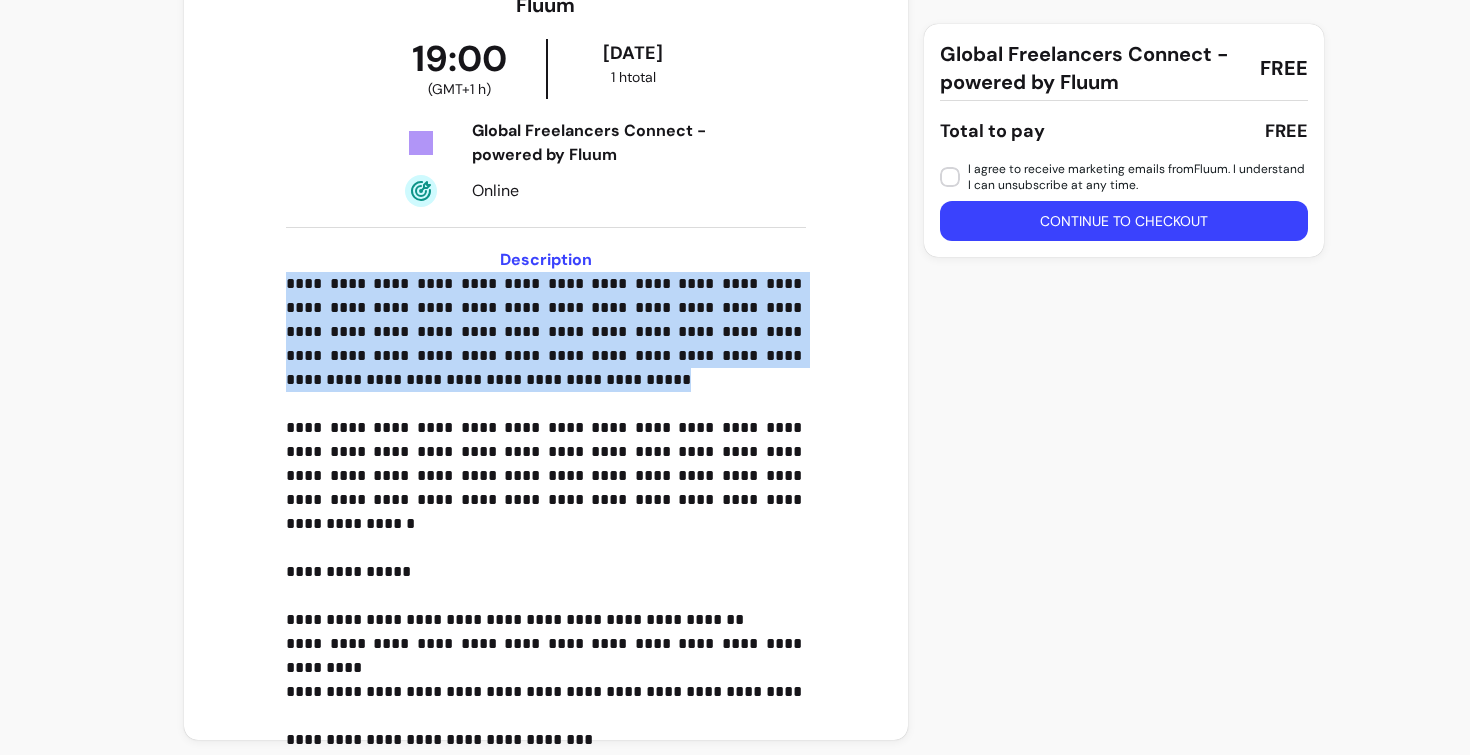 drag, startPoint x: 293, startPoint y: 274, endPoint x: 791, endPoint y: 372, distance: 507.551 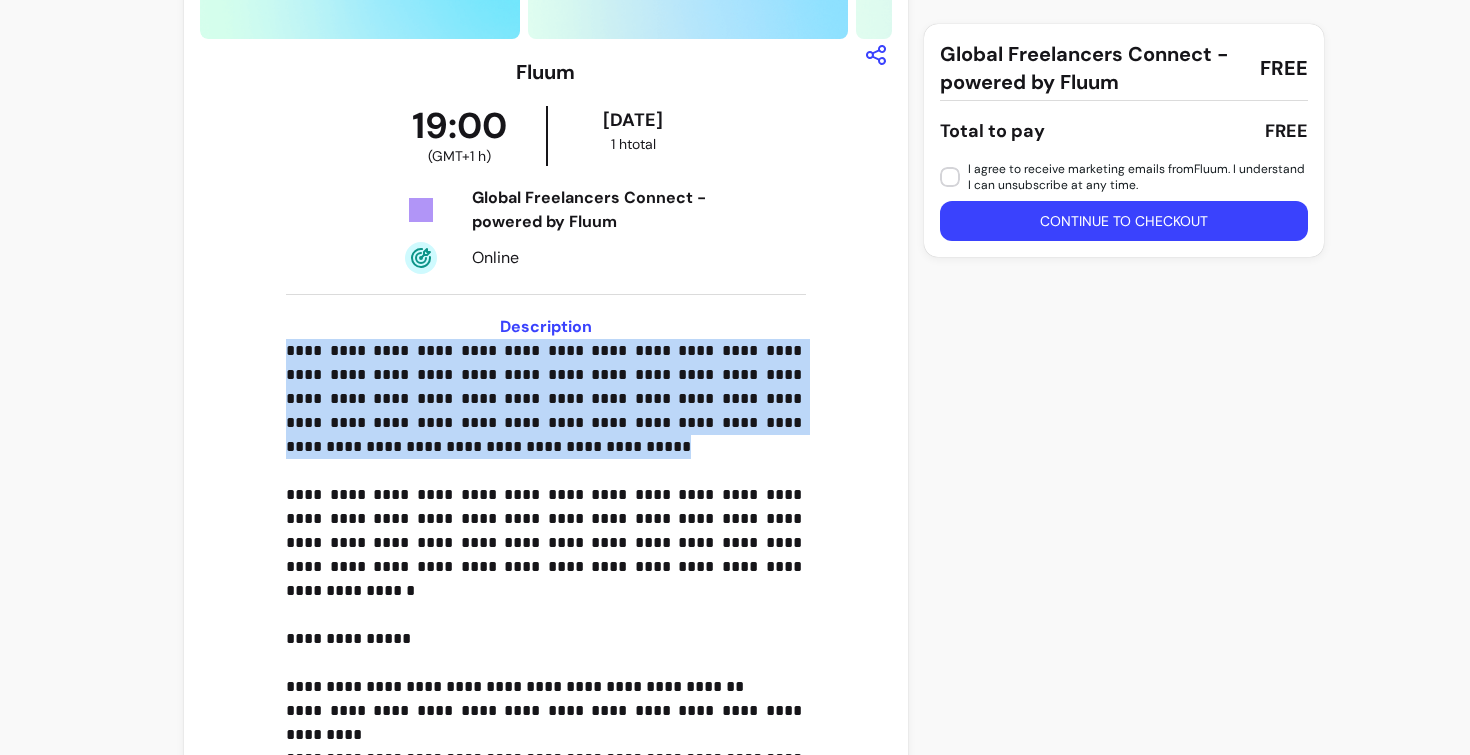scroll, scrollTop: 343, scrollLeft: 0, axis: vertical 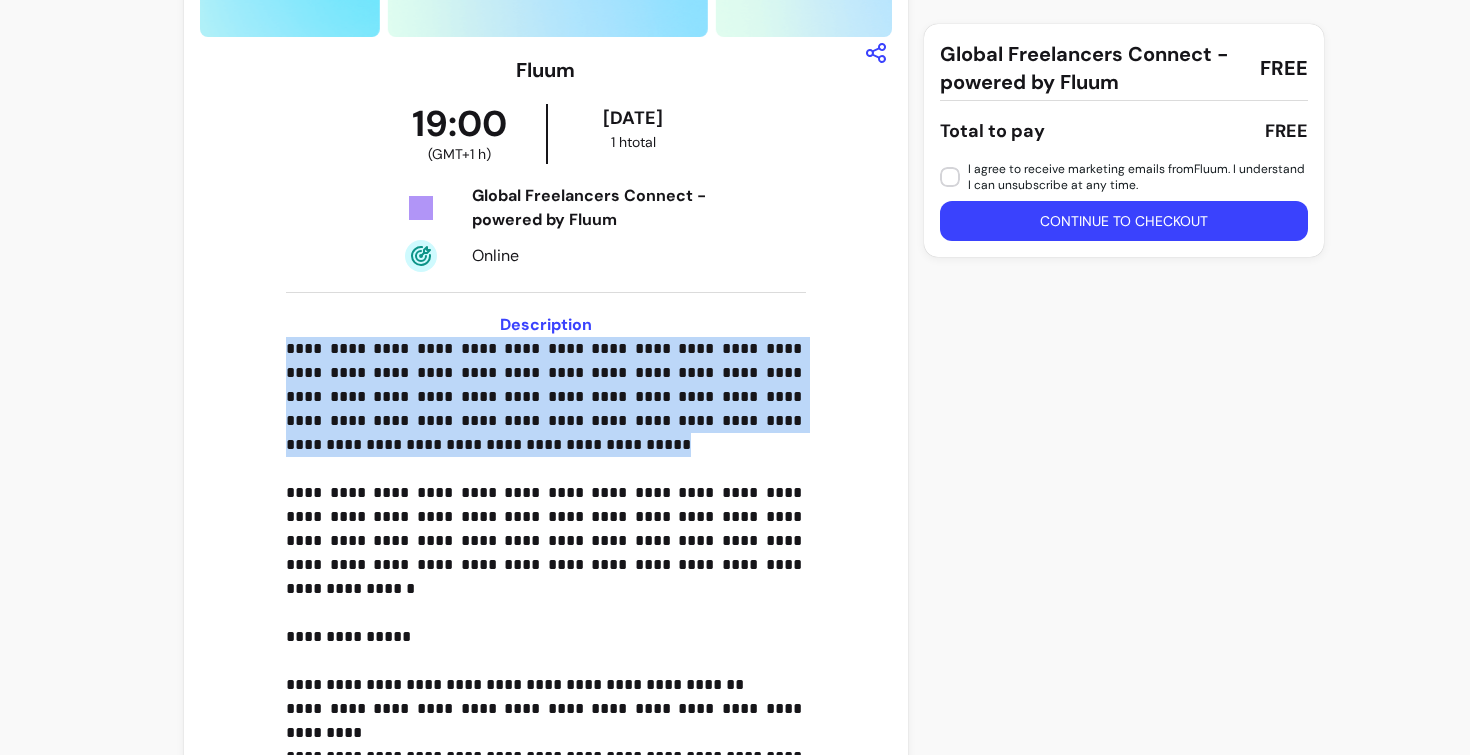 click on "**********" at bounding box center [545, 553] 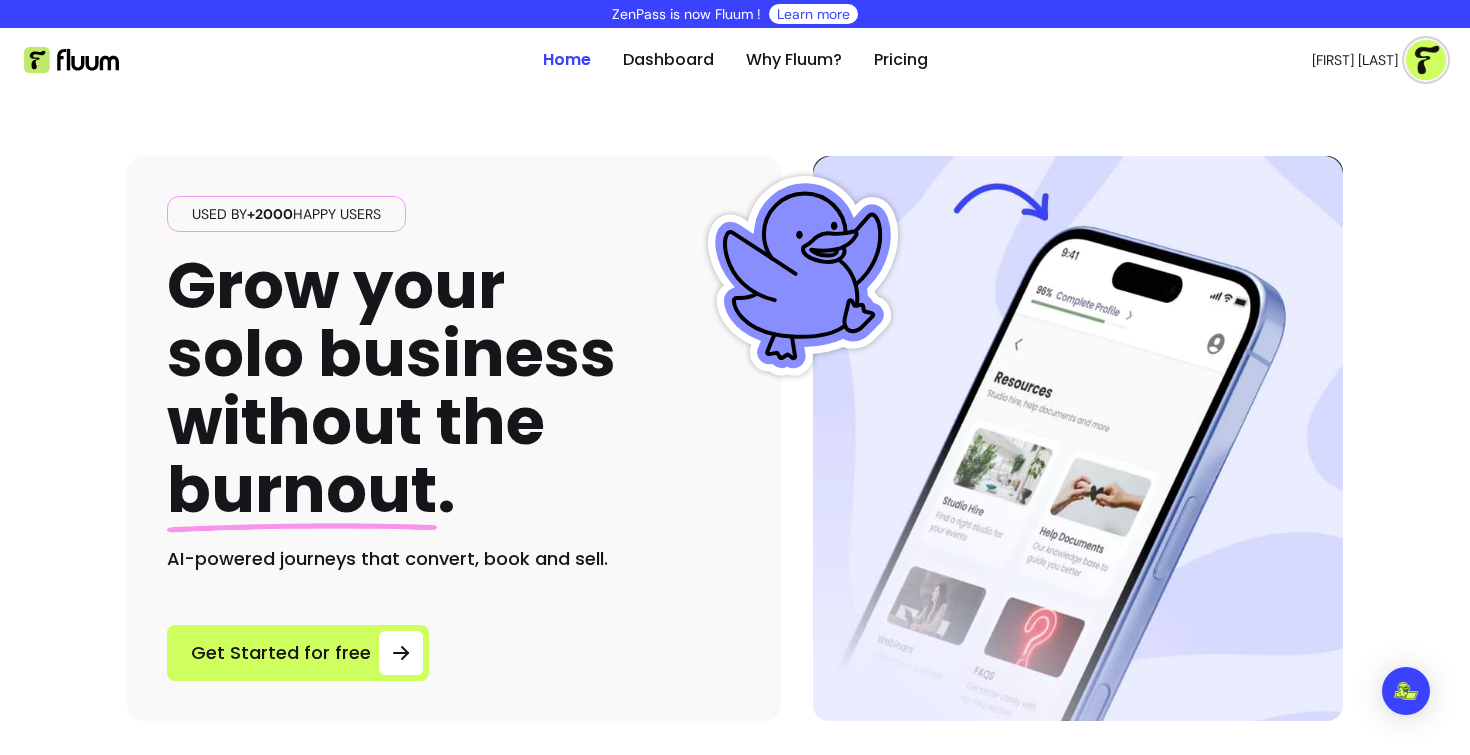 scroll, scrollTop: 0, scrollLeft: 0, axis: both 